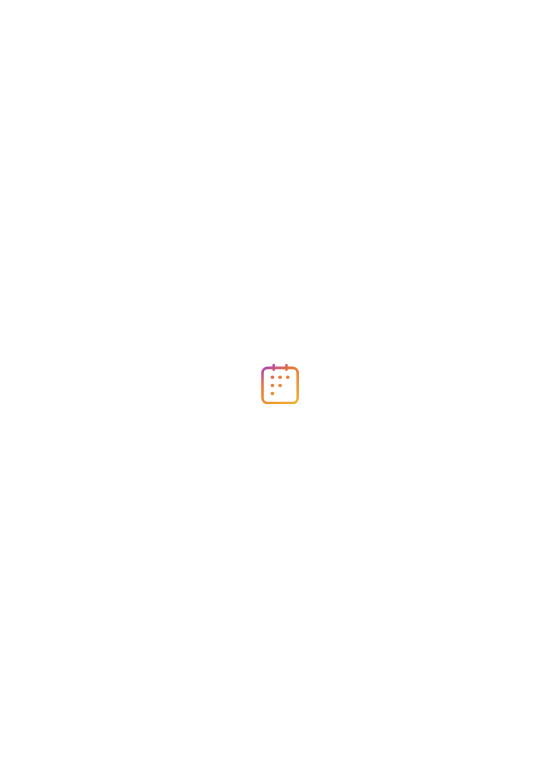 scroll, scrollTop: 0, scrollLeft: 0, axis: both 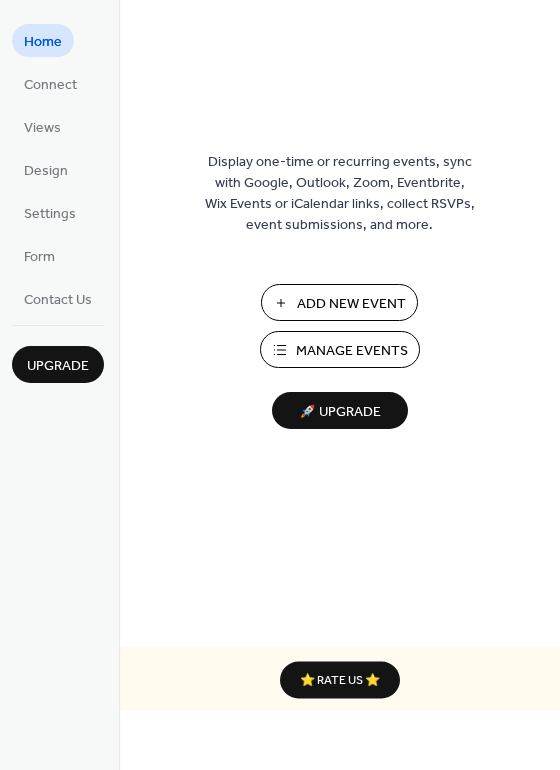 click on "Add New Event" at bounding box center (351, 304) 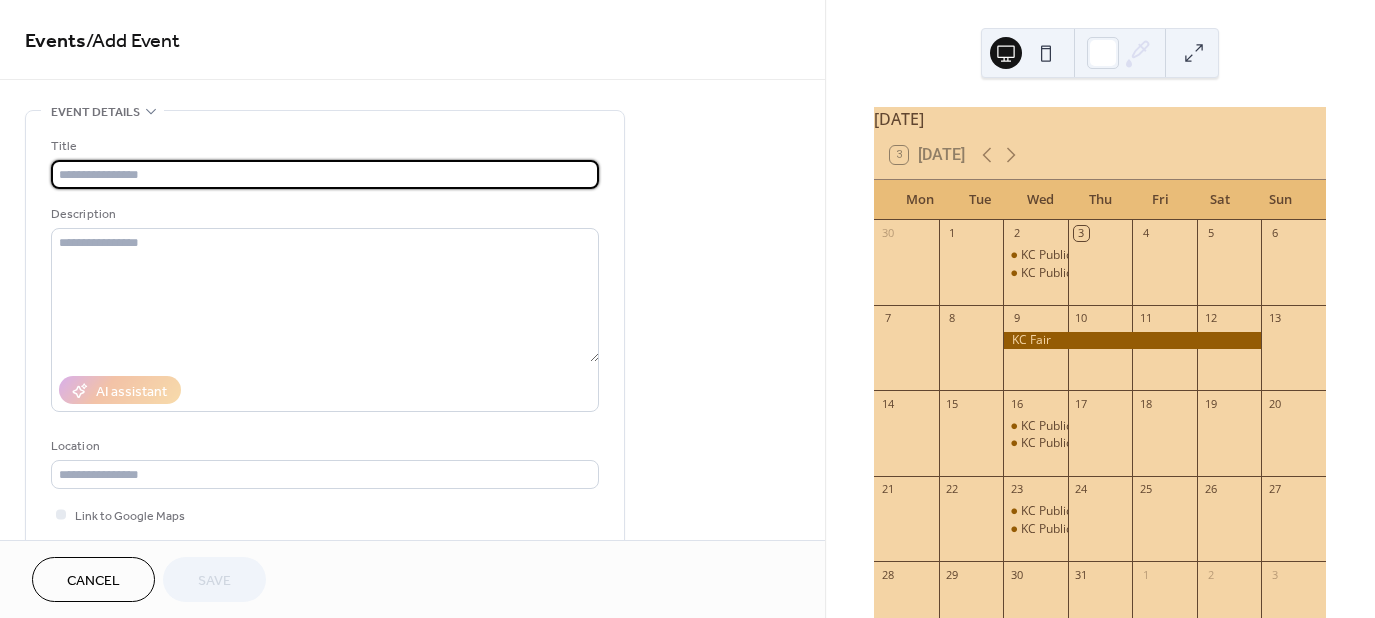 scroll, scrollTop: 0, scrollLeft: 0, axis: both 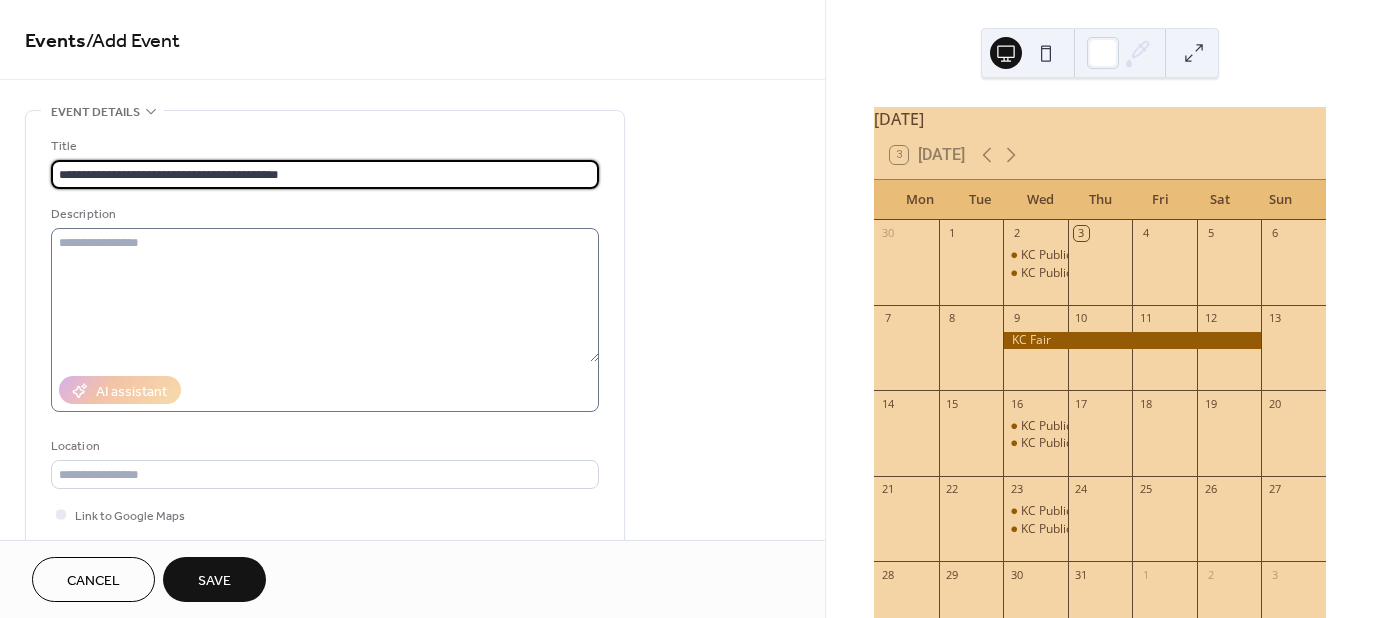 type on "**********" 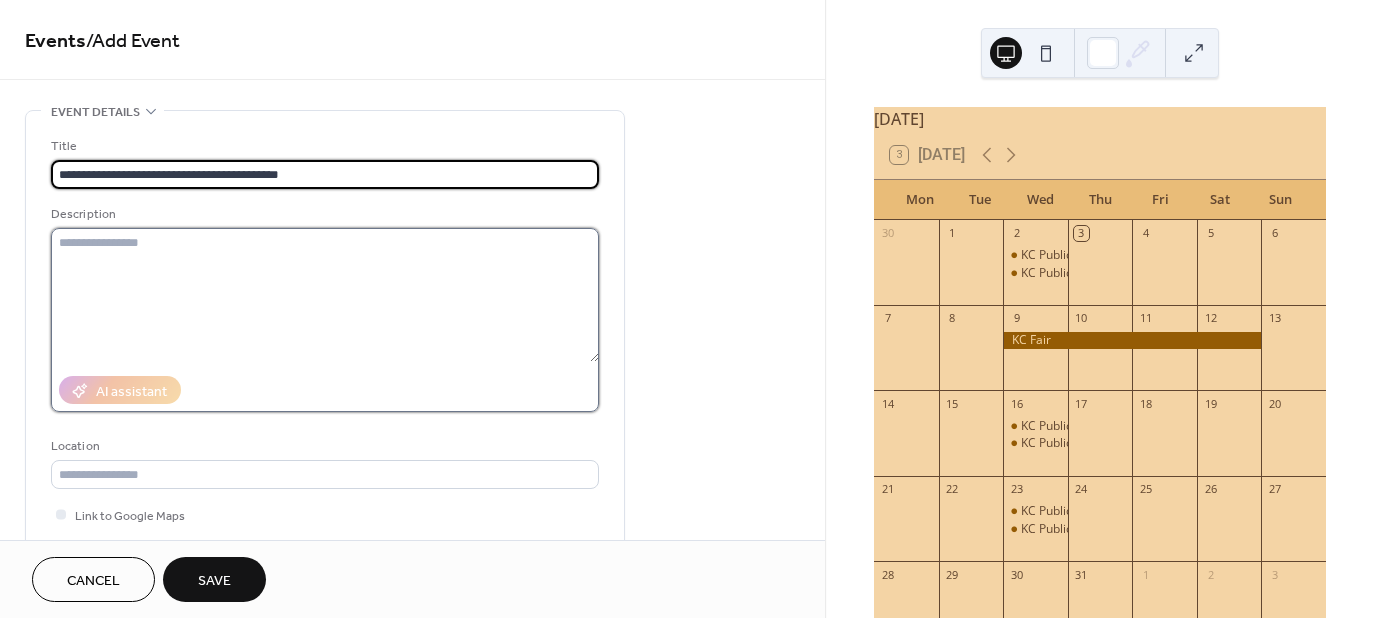 click at bounding box center (325, 295) 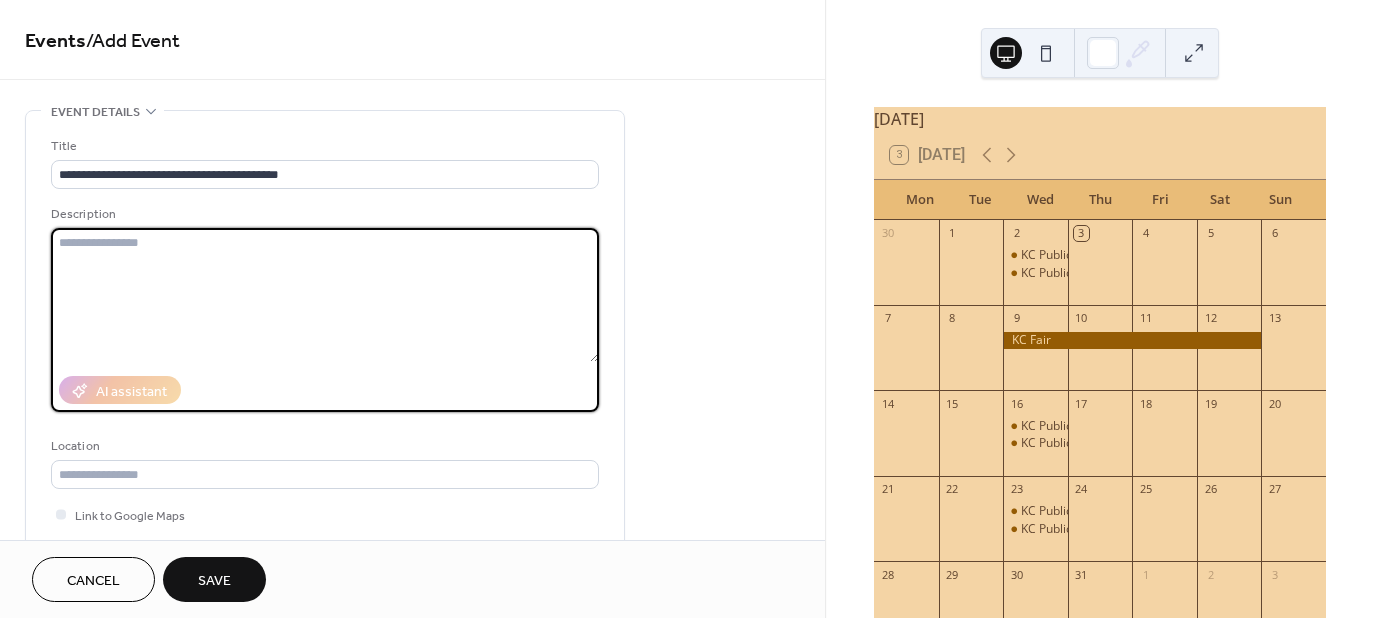 drag, startPoint x: 823, startPoint y: 24, endPoint x: 825, endPoint y: 112, distance: 88.02273 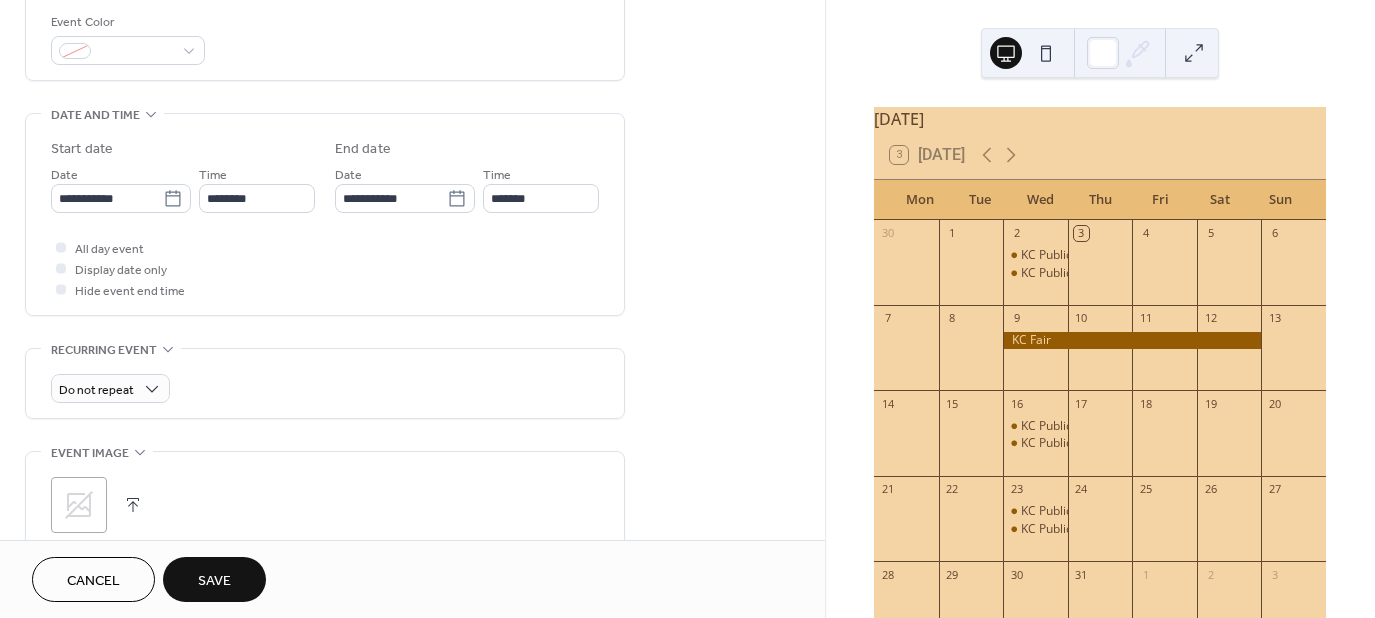 scroll, scrollTop: 539, scrollLeft: 0, axis: vertical 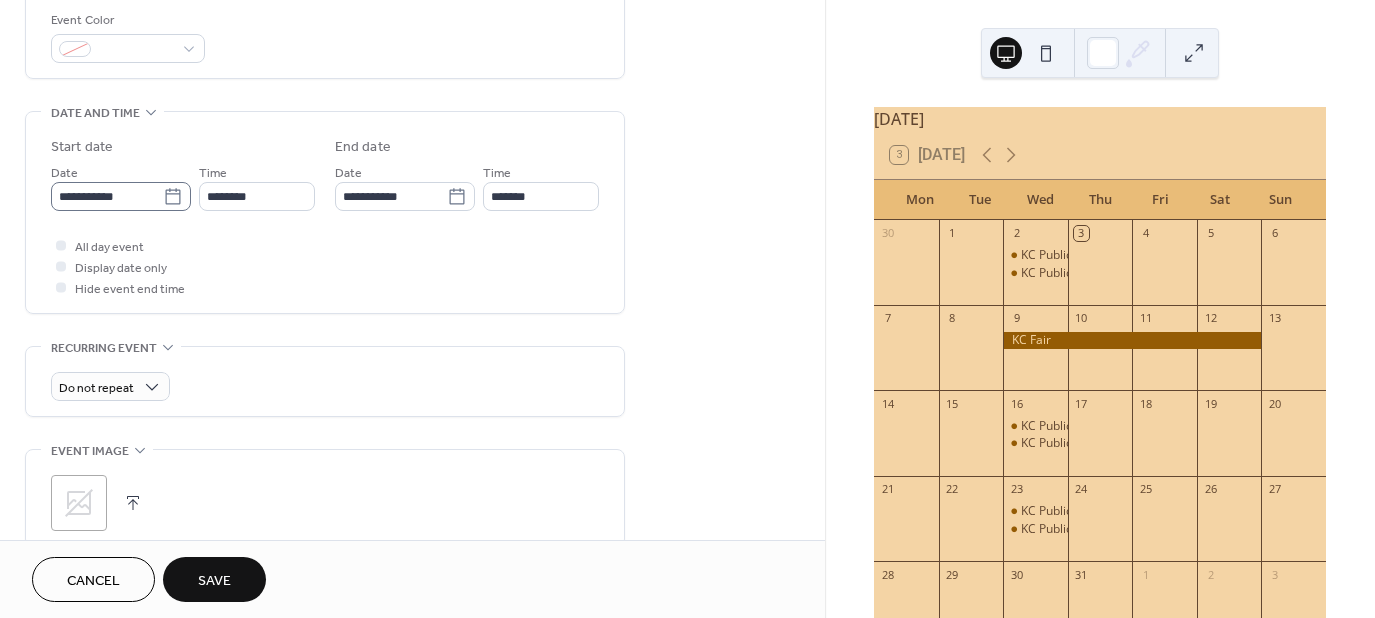 click 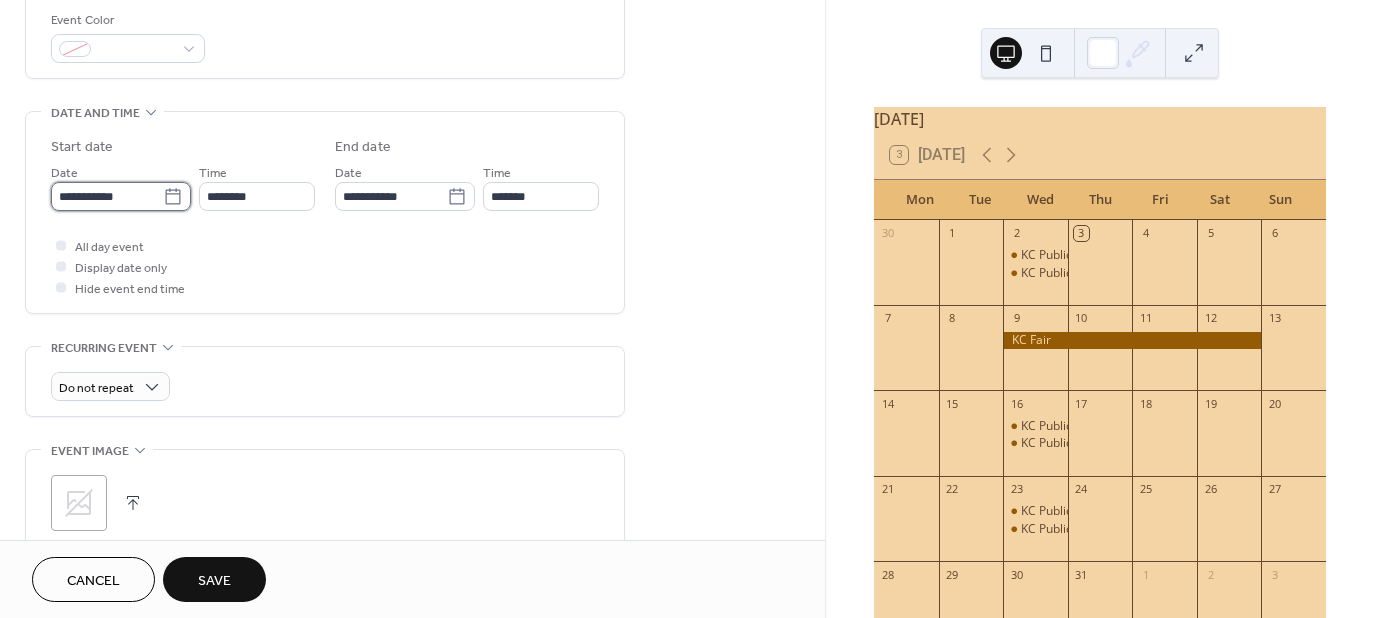 click on "**********" at bounding box center (107, 196) 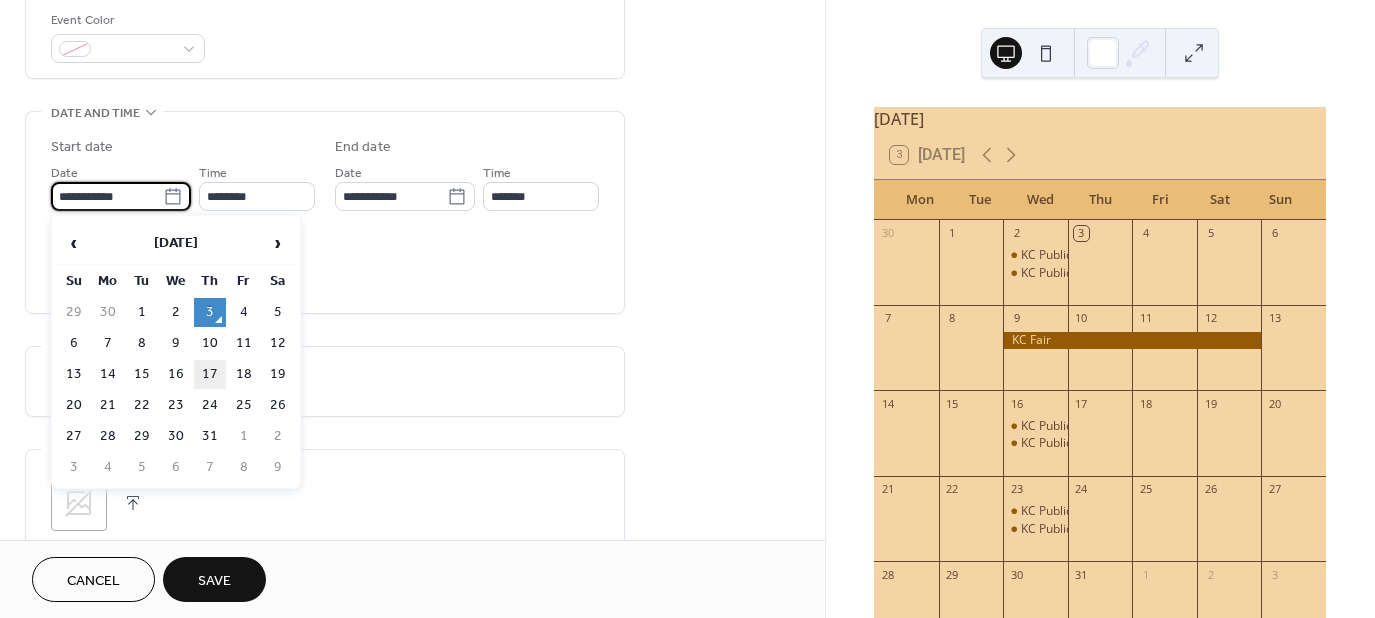 click on "17" at bounding box center (210, 374) 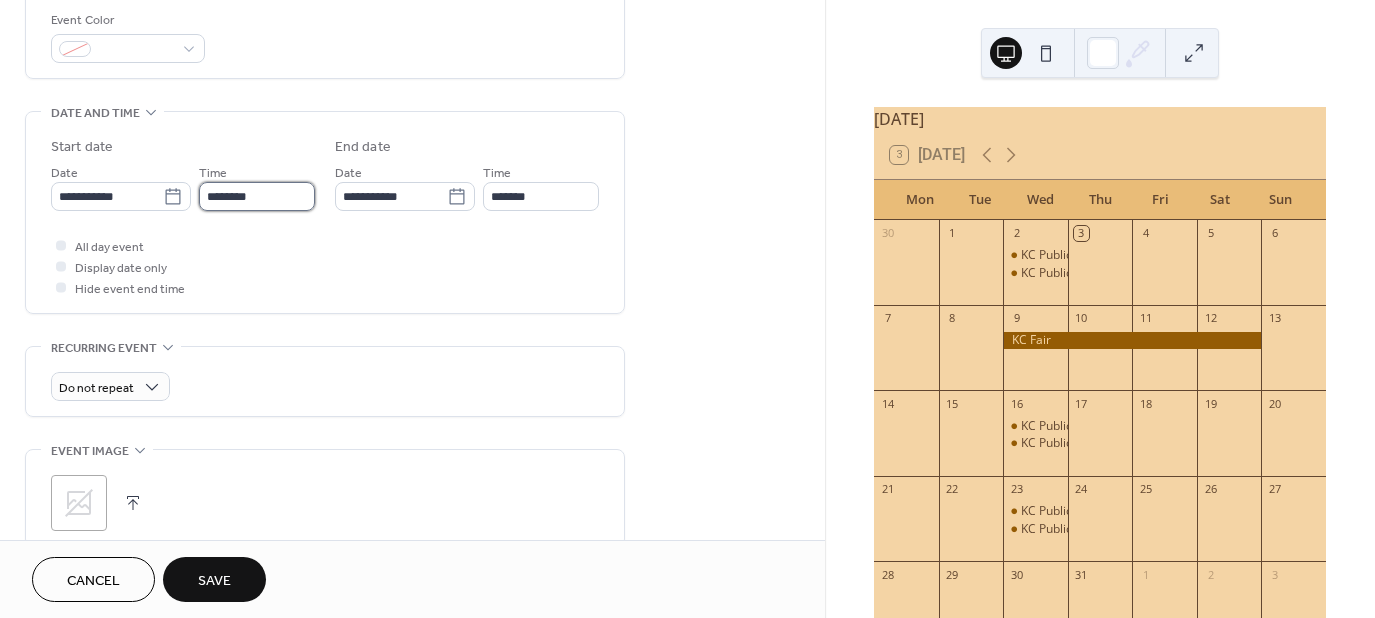 click on "**********" at bounding box center [687, 309] 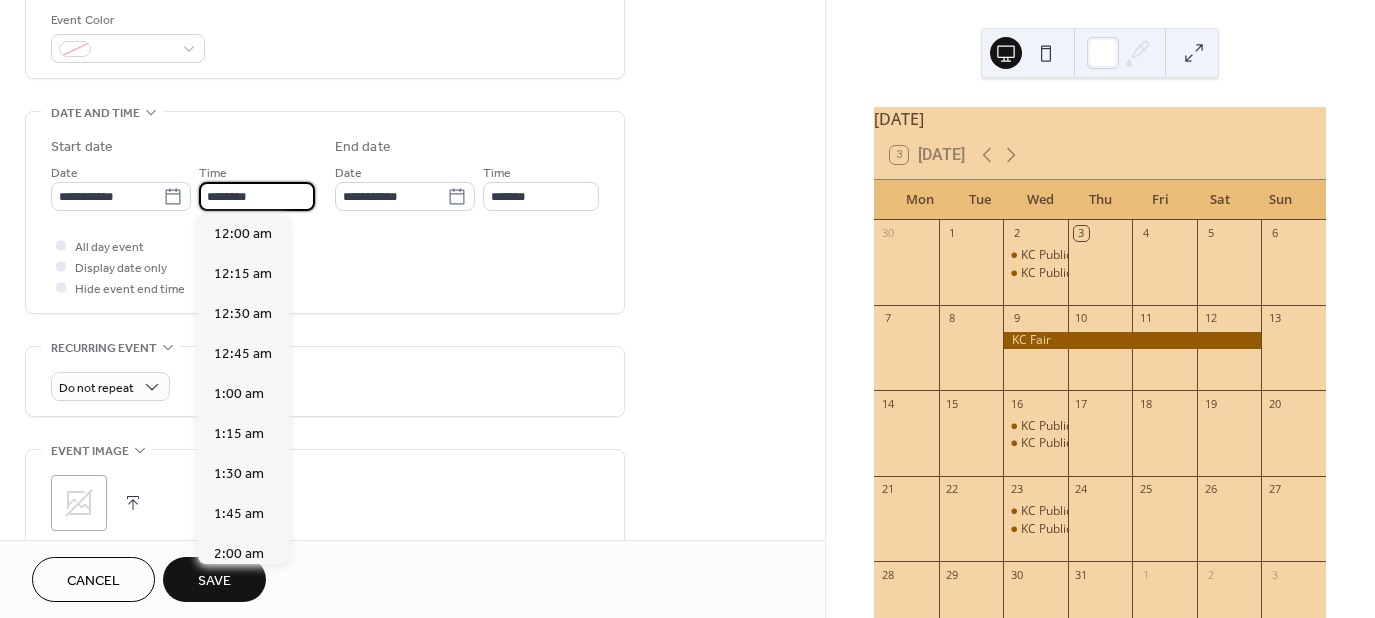 scroll, scrollTop: 1929, scrollLeft: 0, axis: vertical 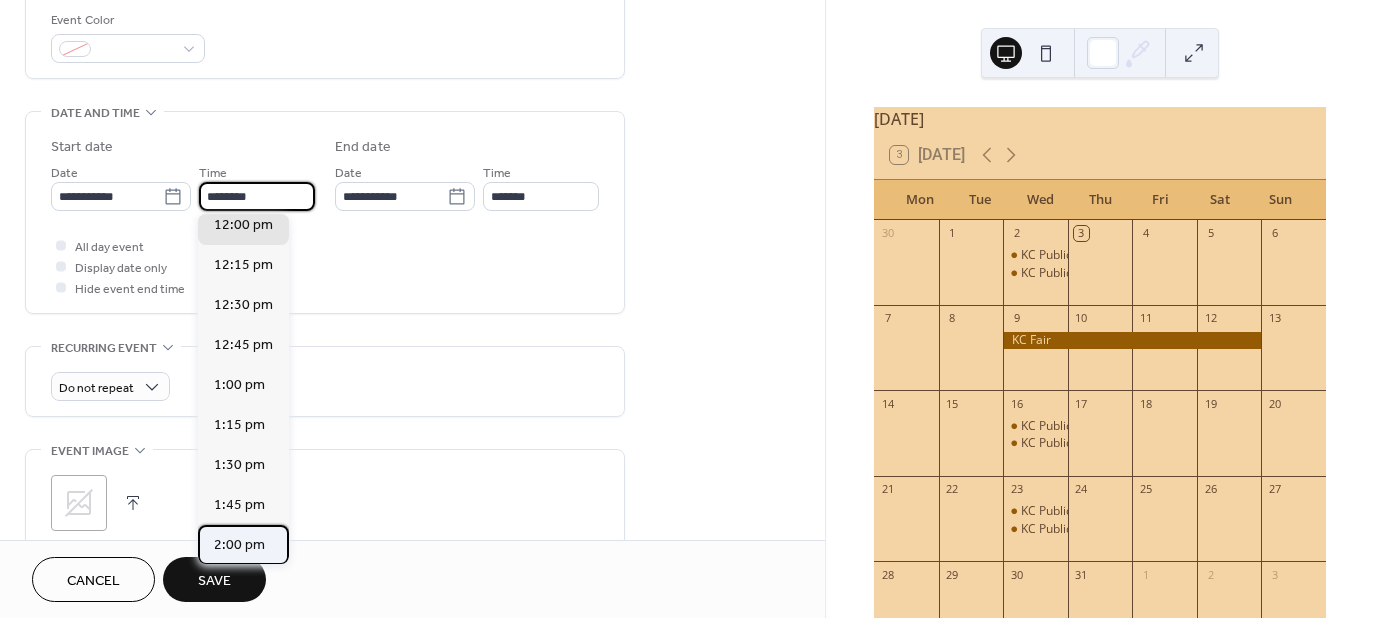 click on "2:00 pm" at bounding box center [239, 545] 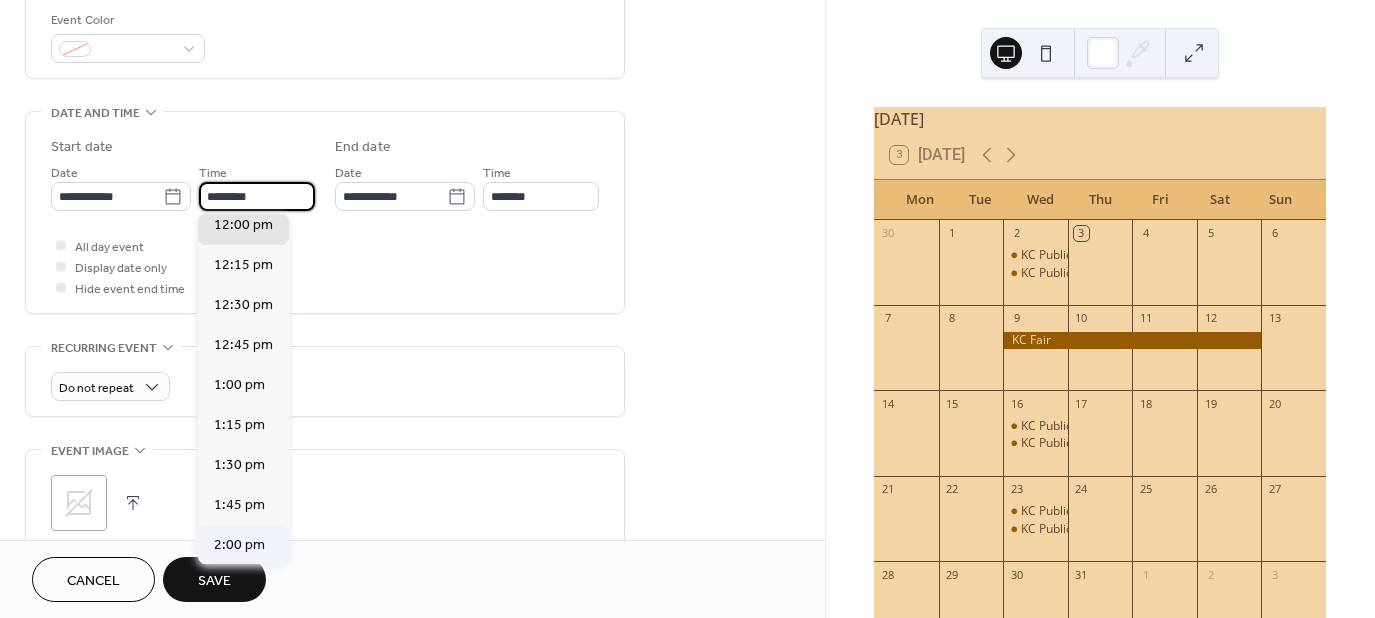 type on "*******" 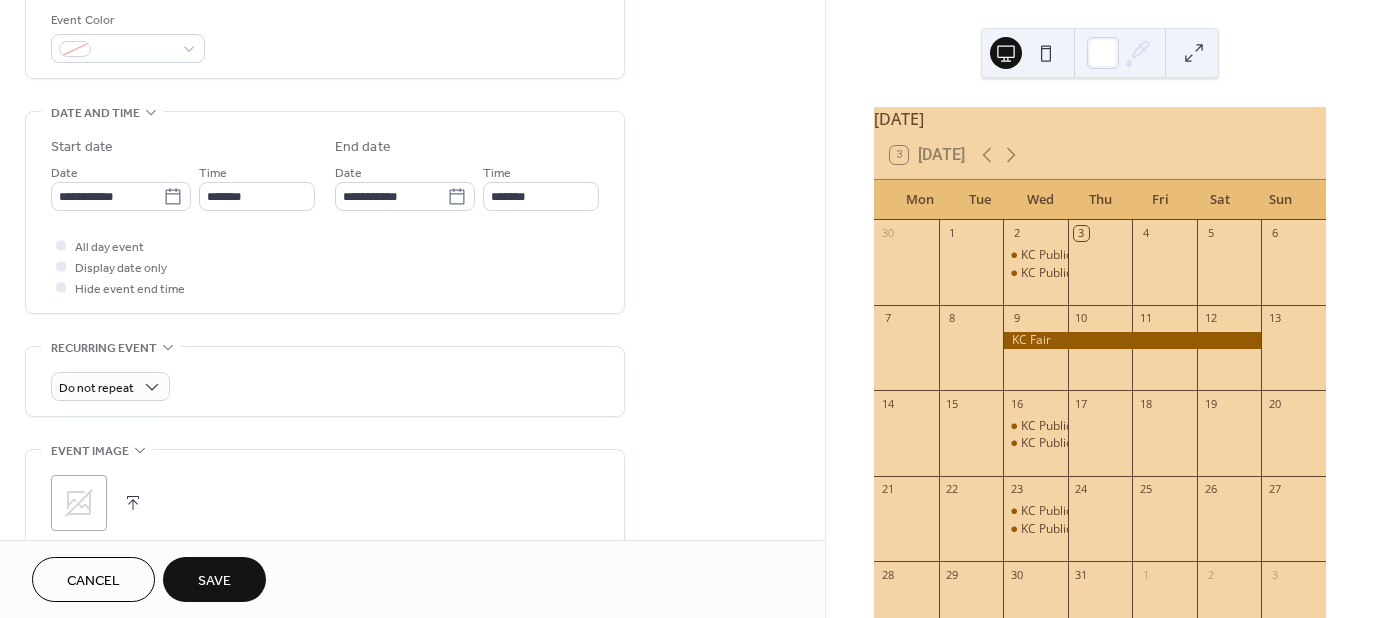 click 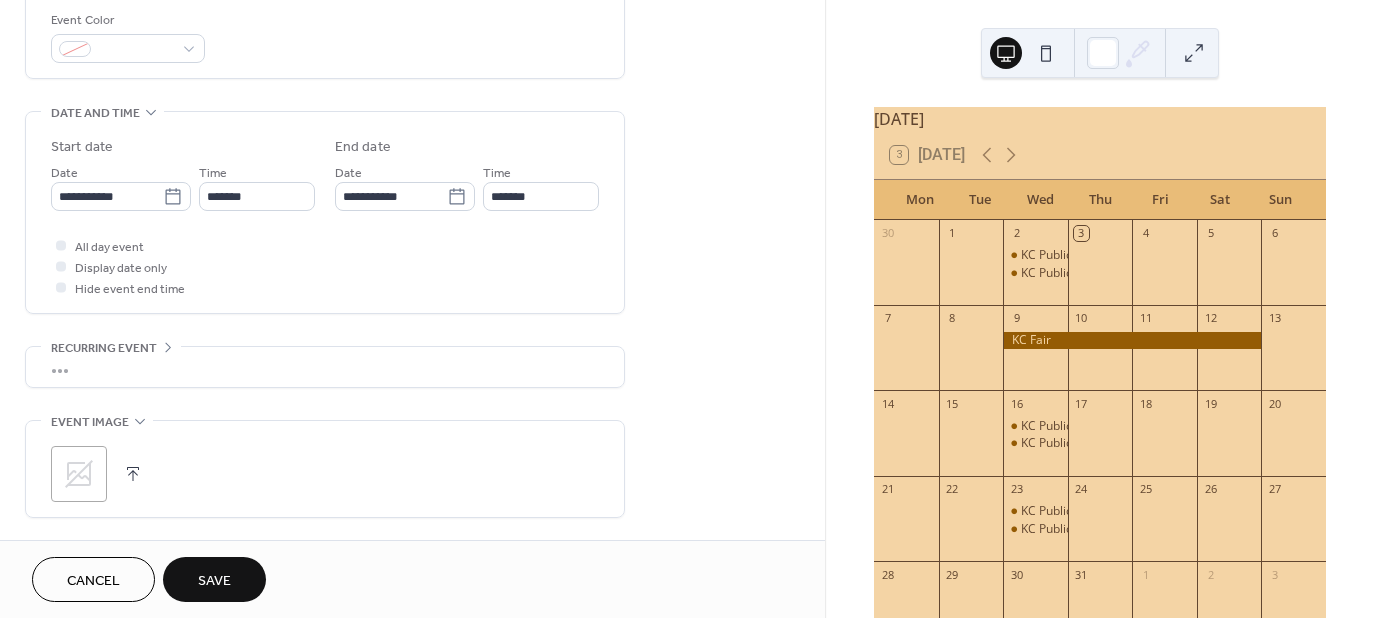 click 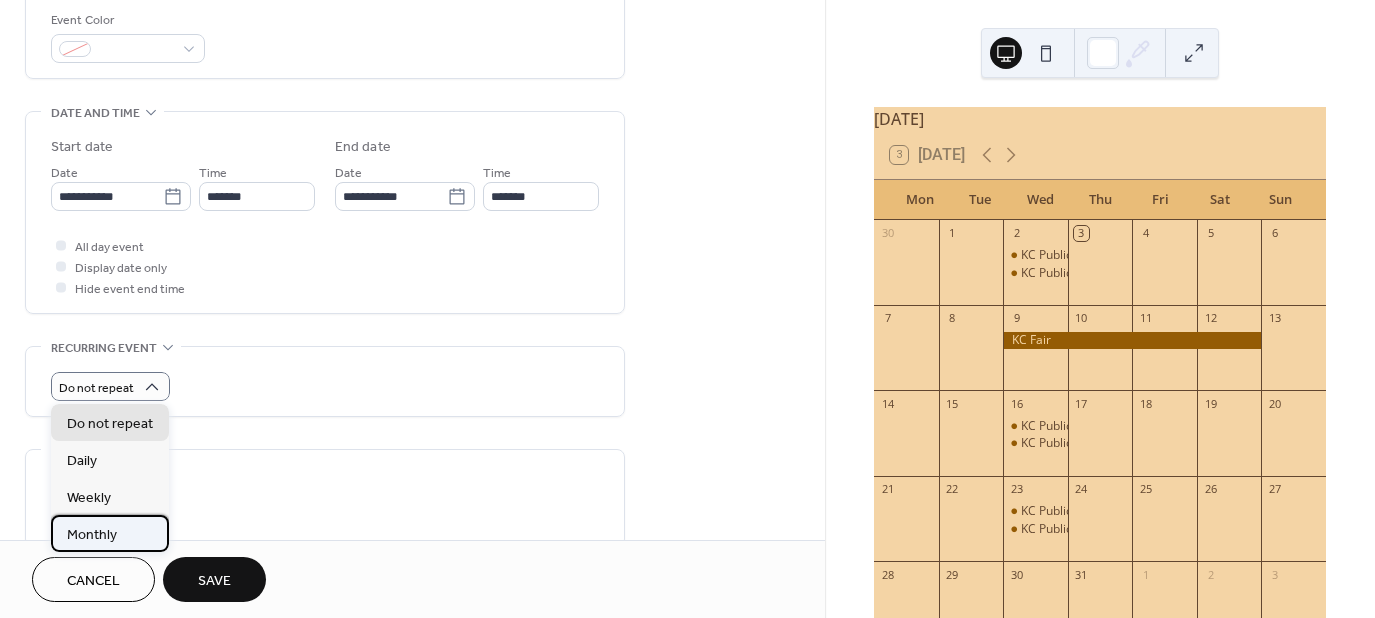 click on "Monthly" at bounding box center (92, 534) 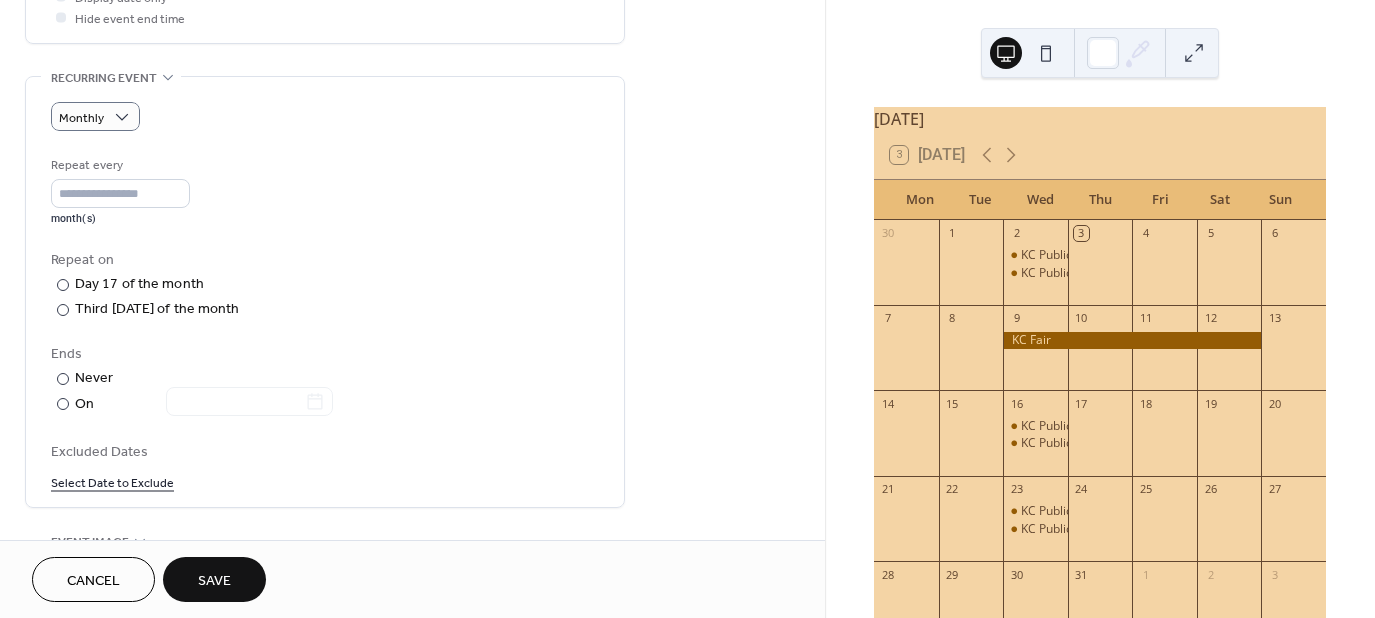 scroll, scrollTop: 916, scrollLeft: 0, axis: vertical 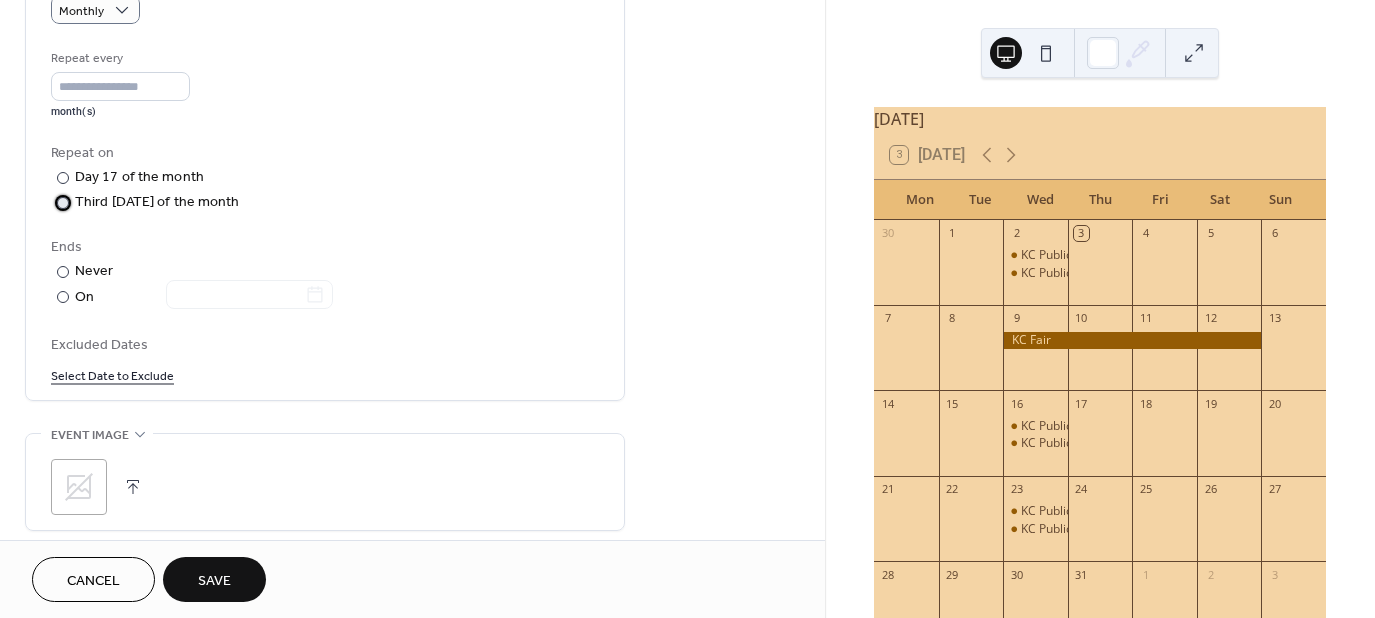click on "​" at bounding box center (61, 202) 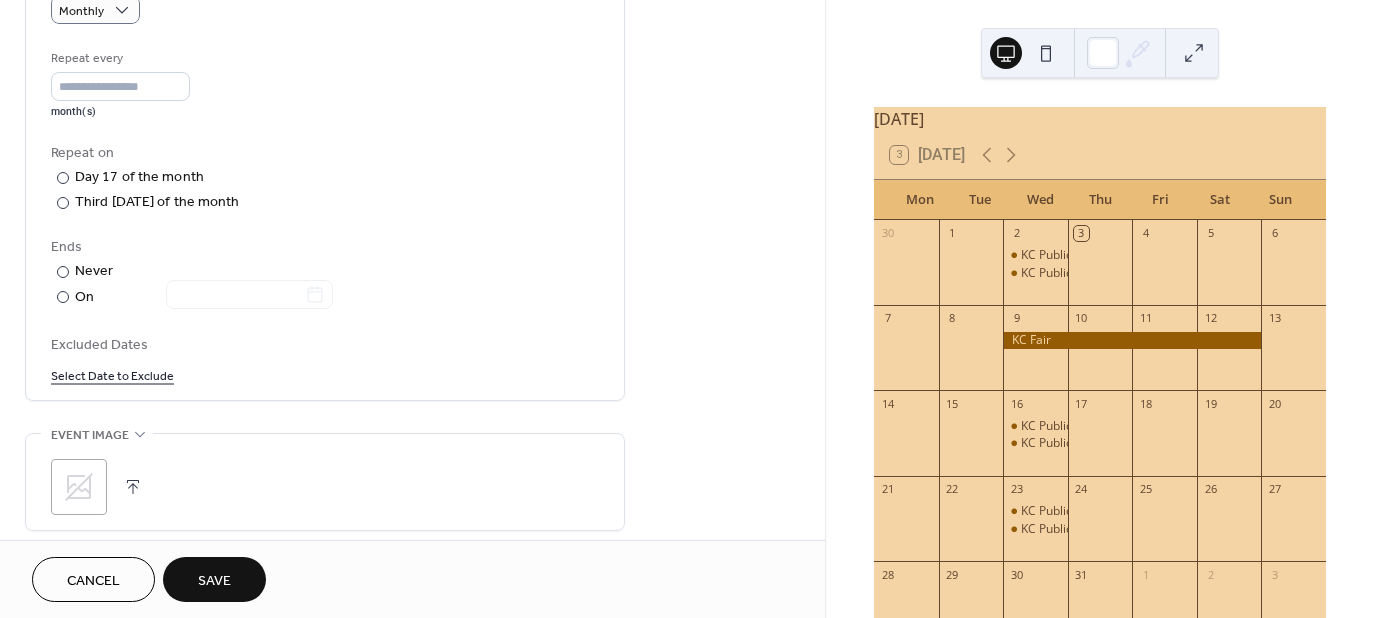 click on "Save" at bounding box center (214, 579) 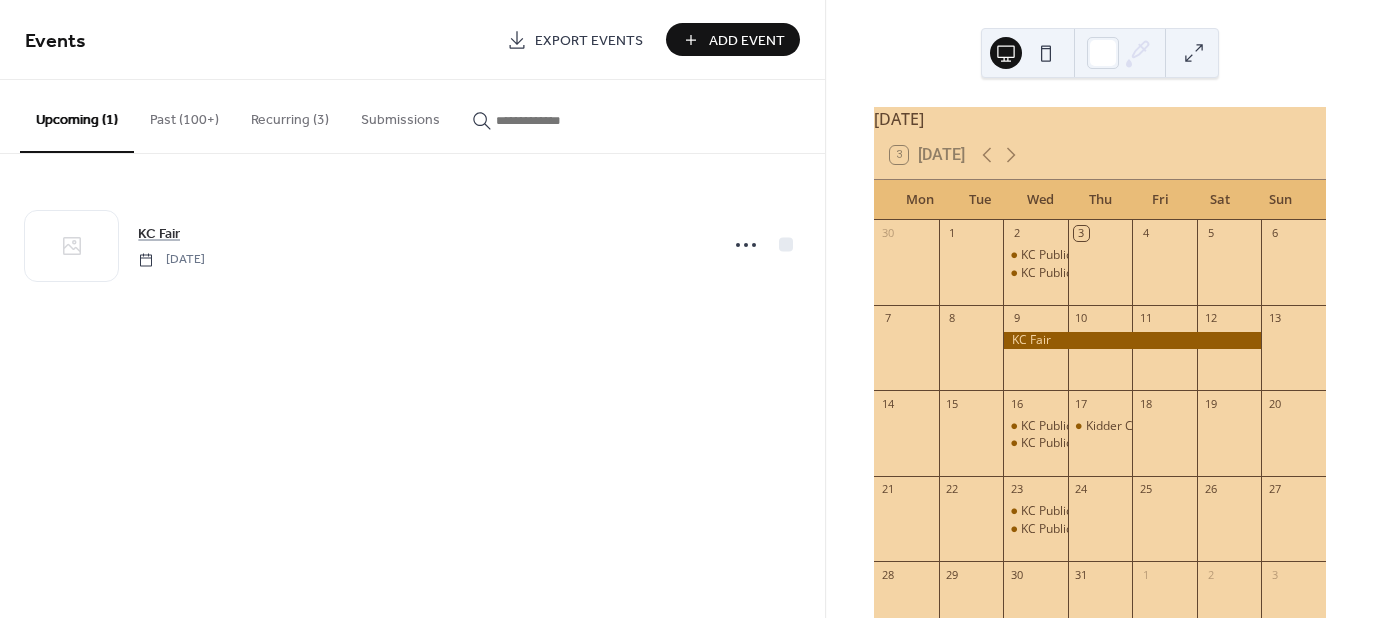 click on "Recurring  (3)" at bounding box center [290, 115] 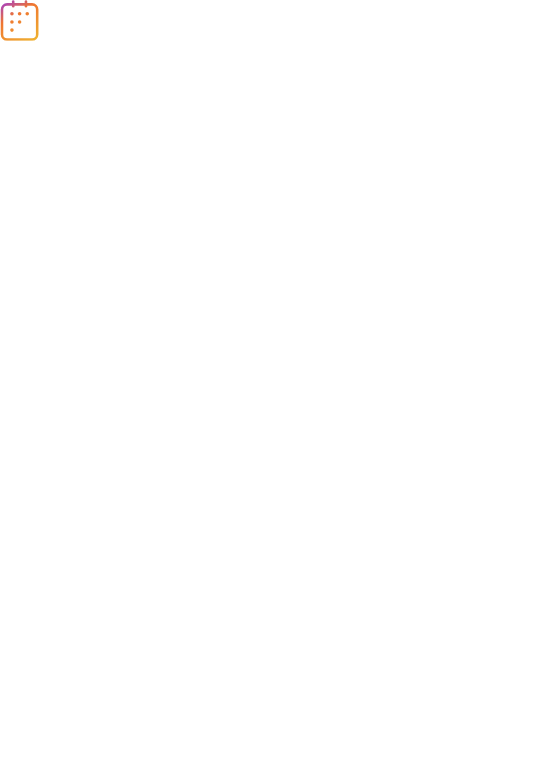 scroll, scrollTop: 0, scrollLeft: 0, axis: both 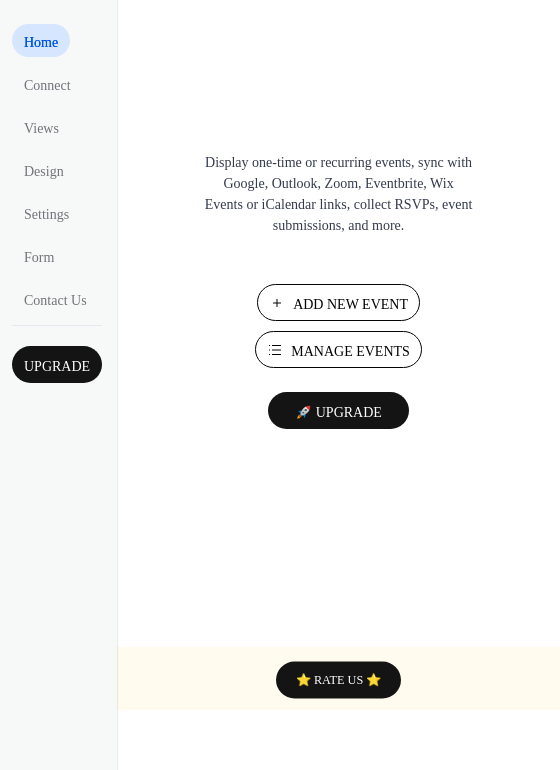 click on "Add New Event" at bounding box center (350, 304) 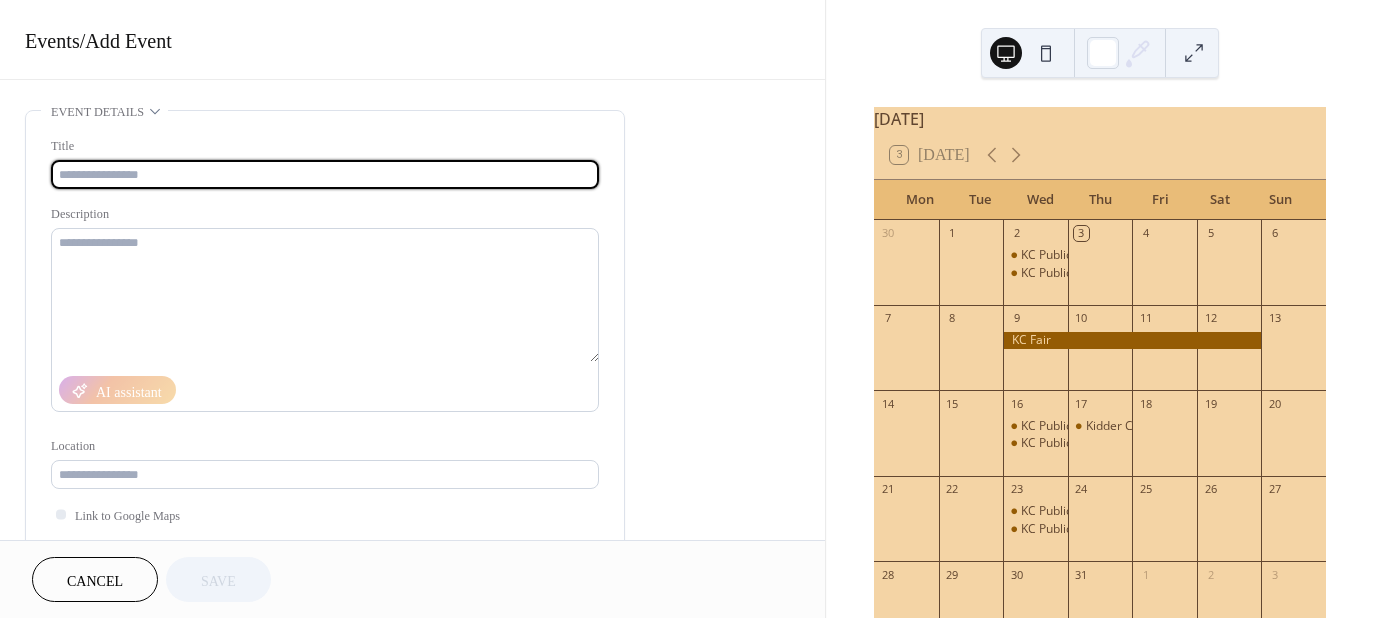 scroll, scrollTop: 0, scrollLeft: 0, axis: both 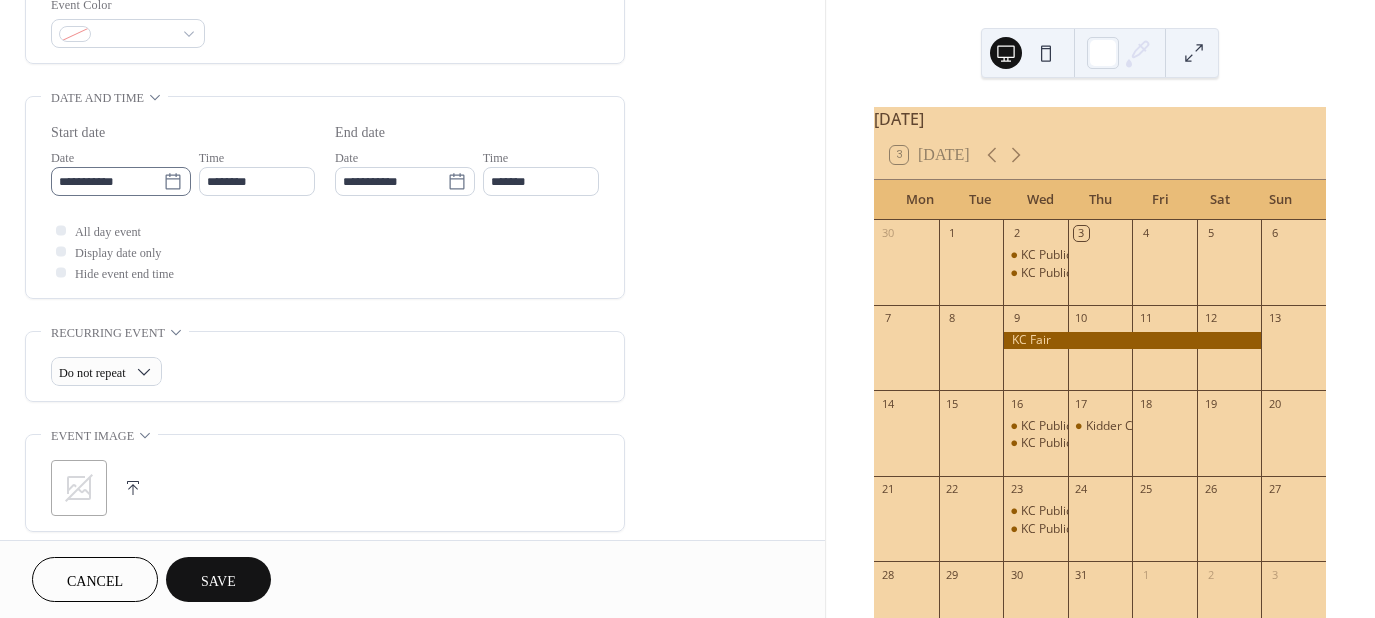 type on "**********" 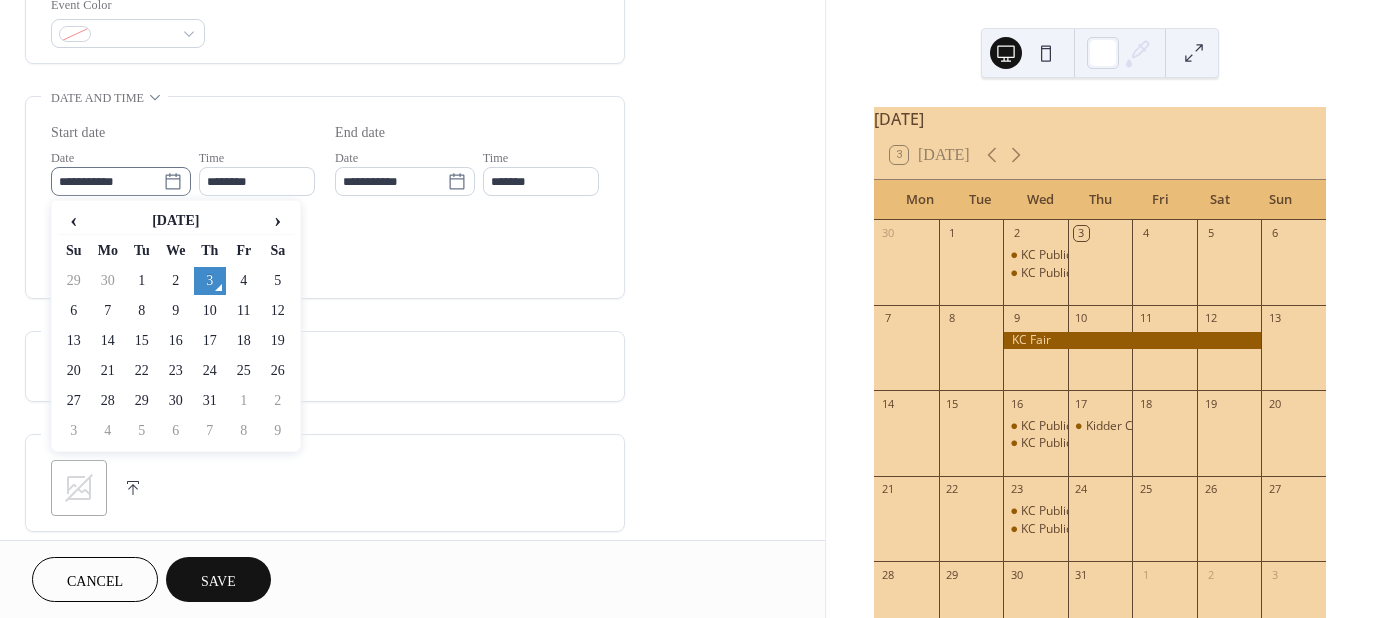 click 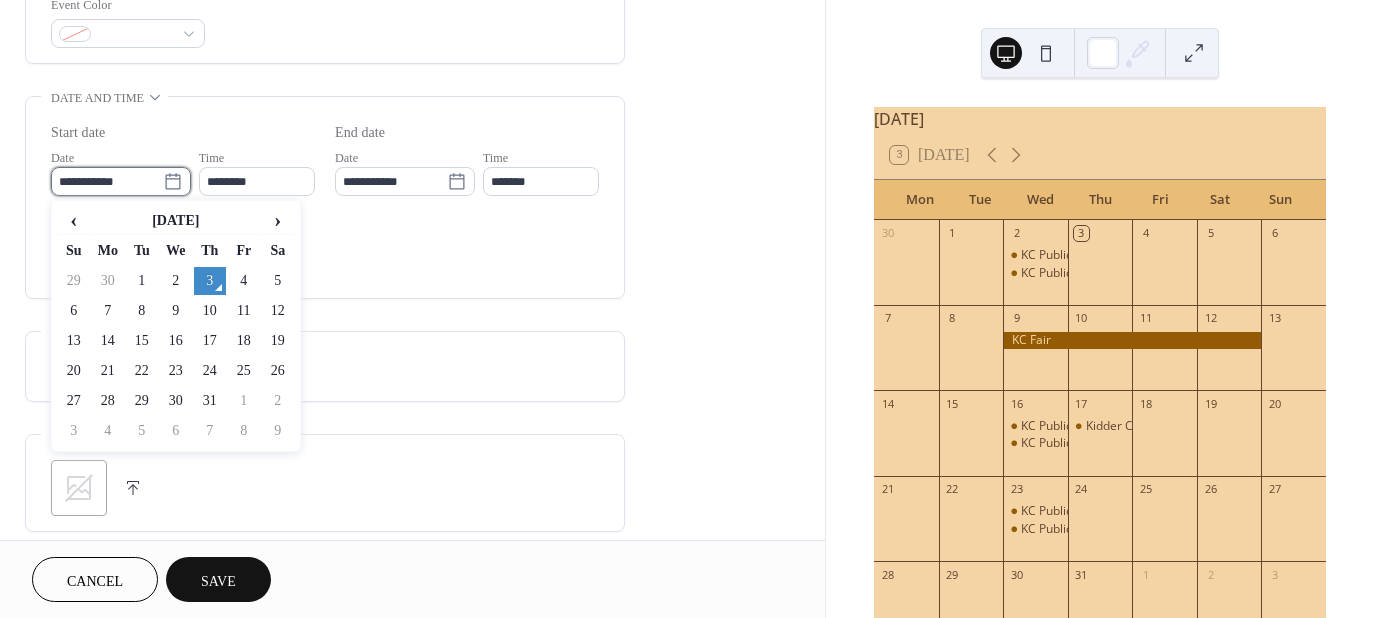click on "**********" at bounding box center [107, 181] 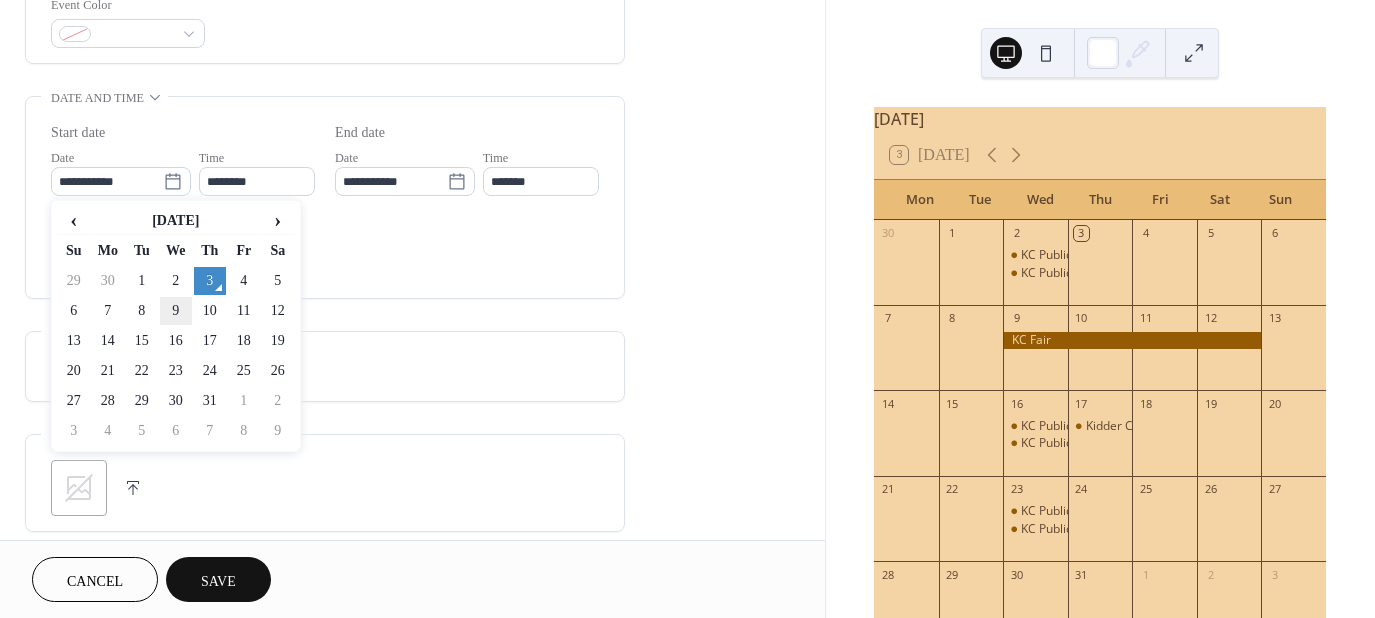 click on "9" at bounding box center (176, 311) 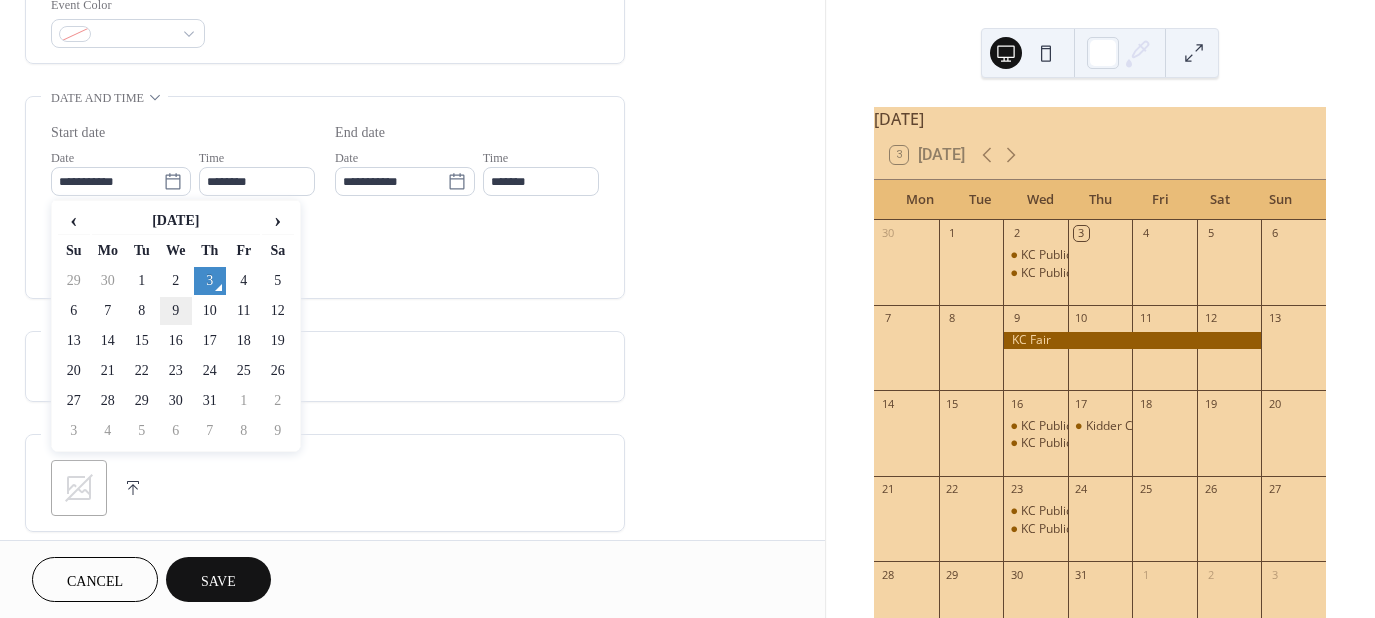 type on "**********" 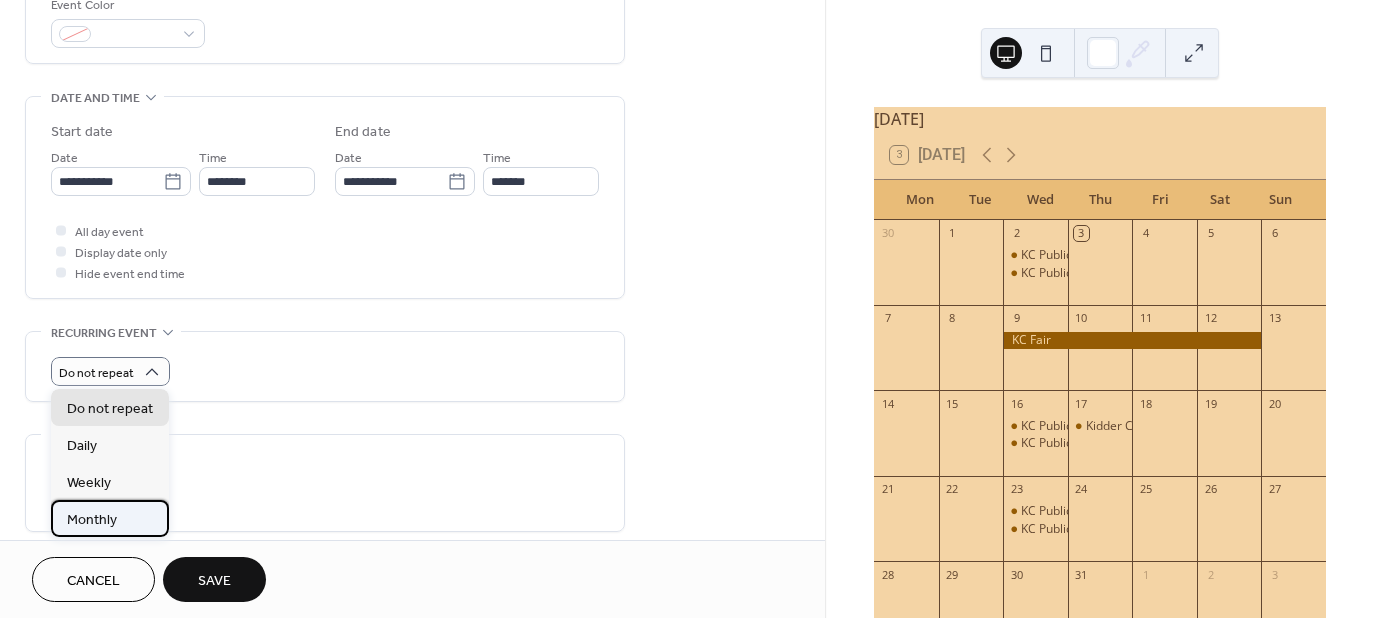 click on "Monthly" at bounding box center (92, 519) 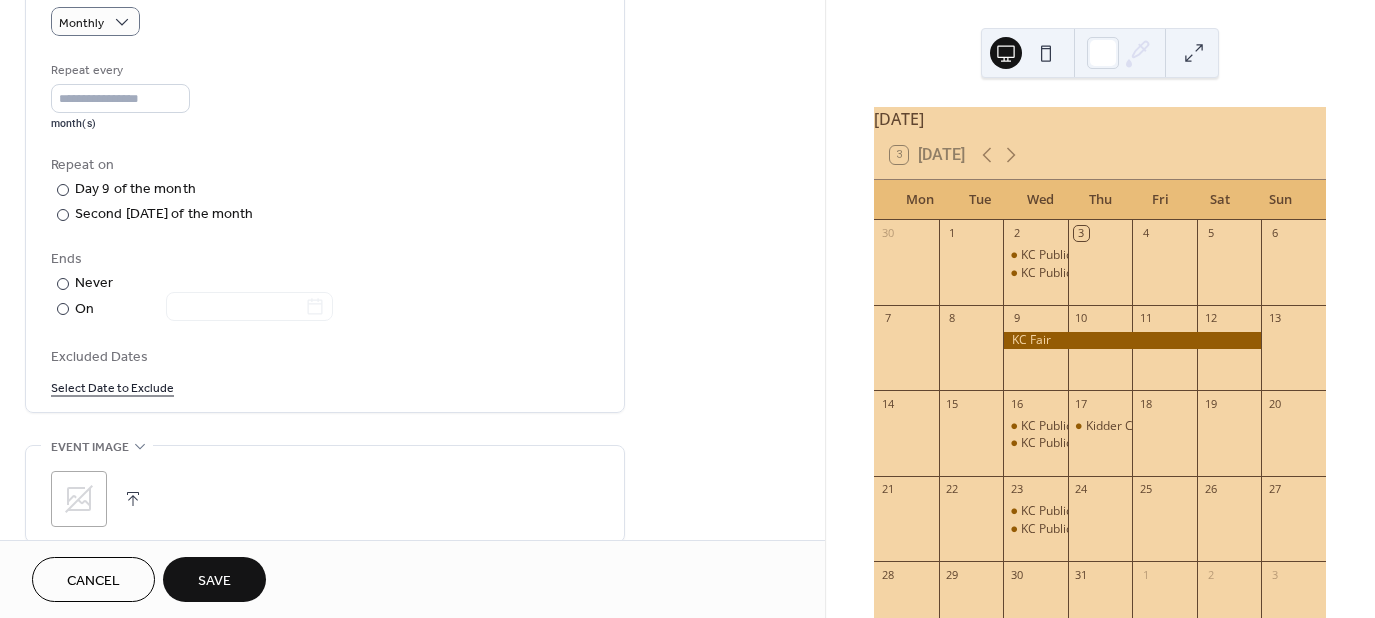 scroll, scrollTop: 938, scrollLeft: 0, axis: vertical 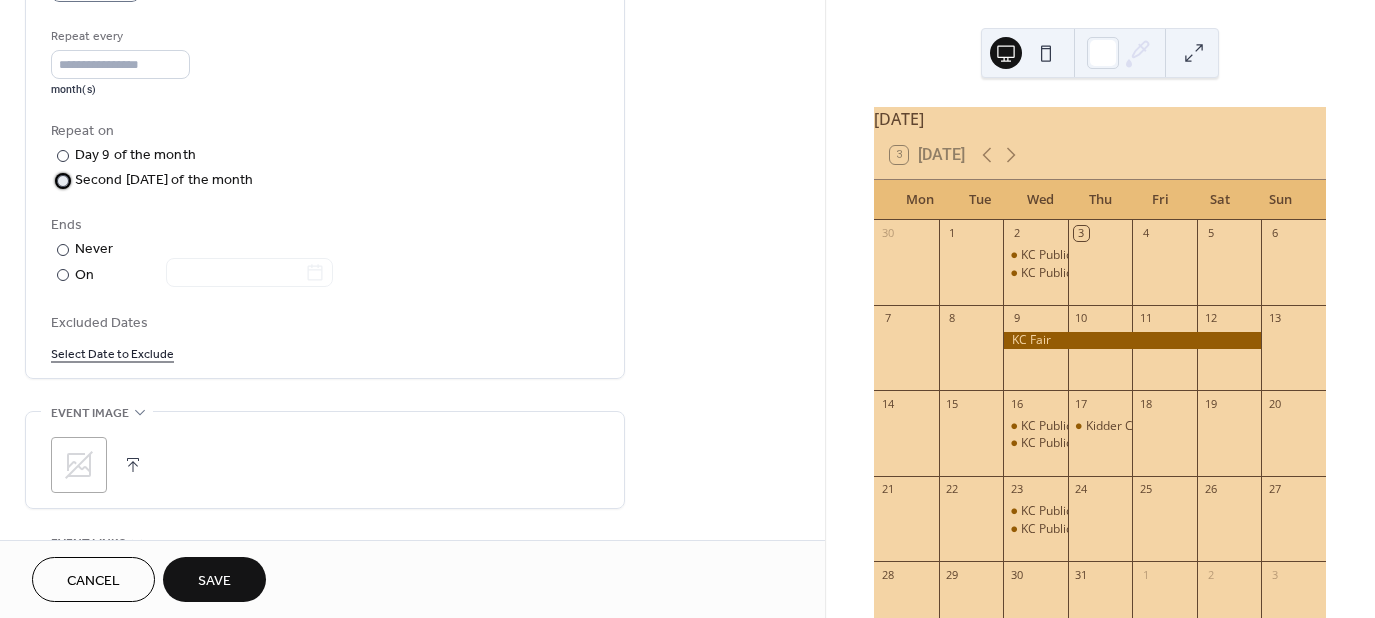 click at bounding box center [63, 181] 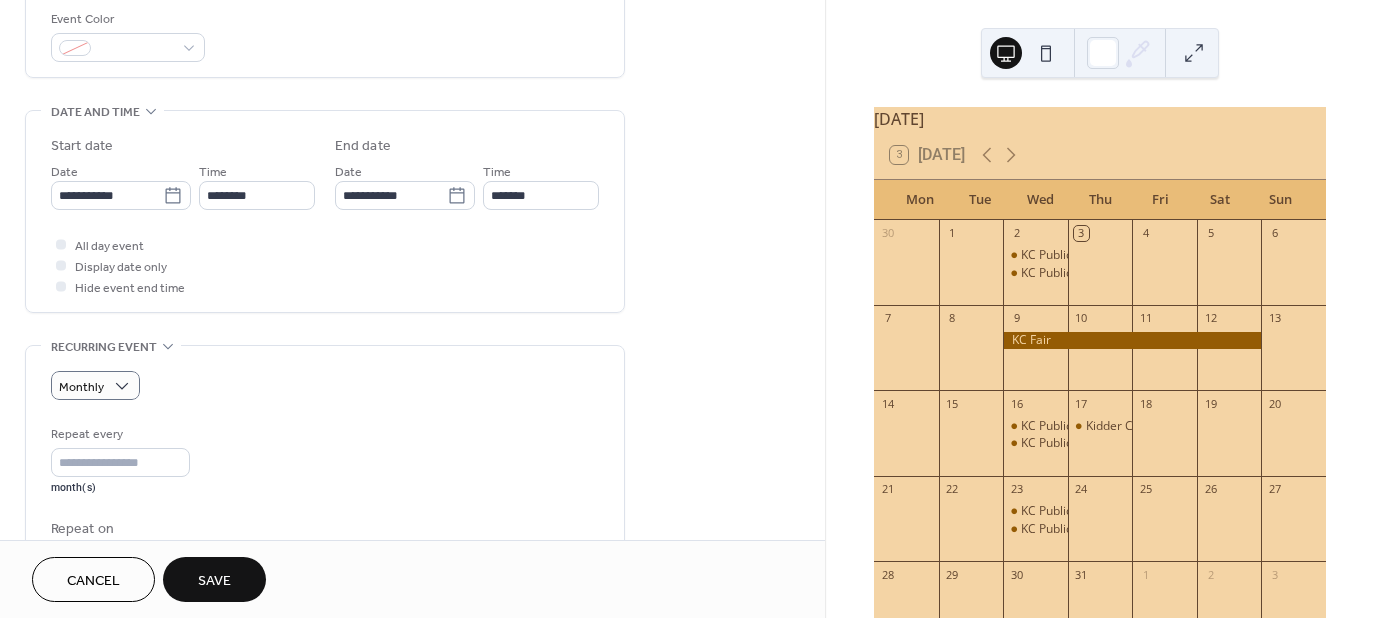 scroll, scrollTop: 536, scrollLeft: 0, axis: vertical 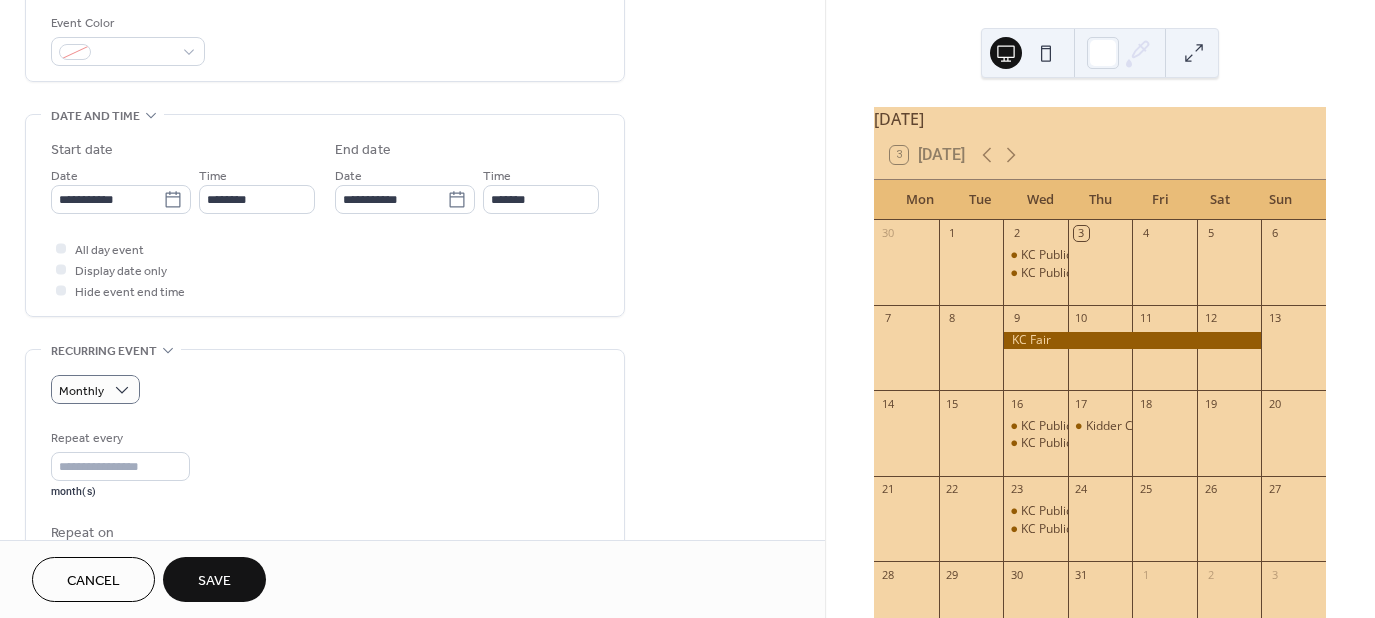 click on "Save" at bounding box center [214, 579] 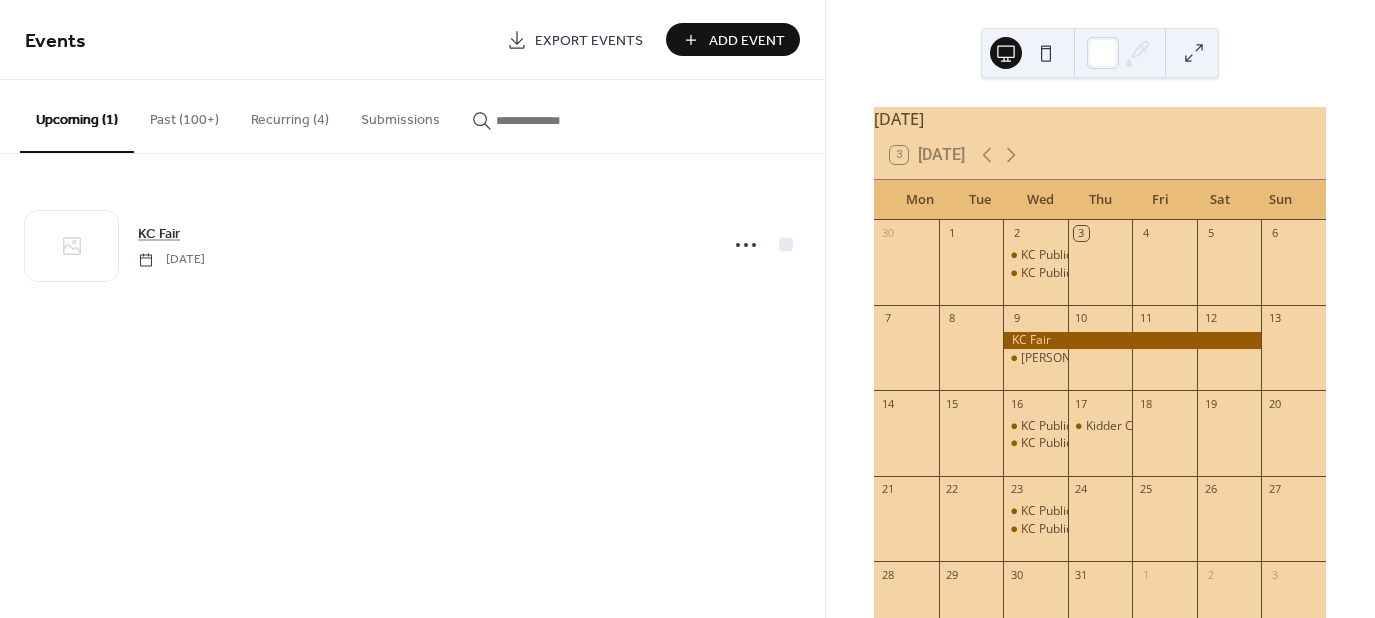 click on "Add Event" at bounding box center [747, 41] 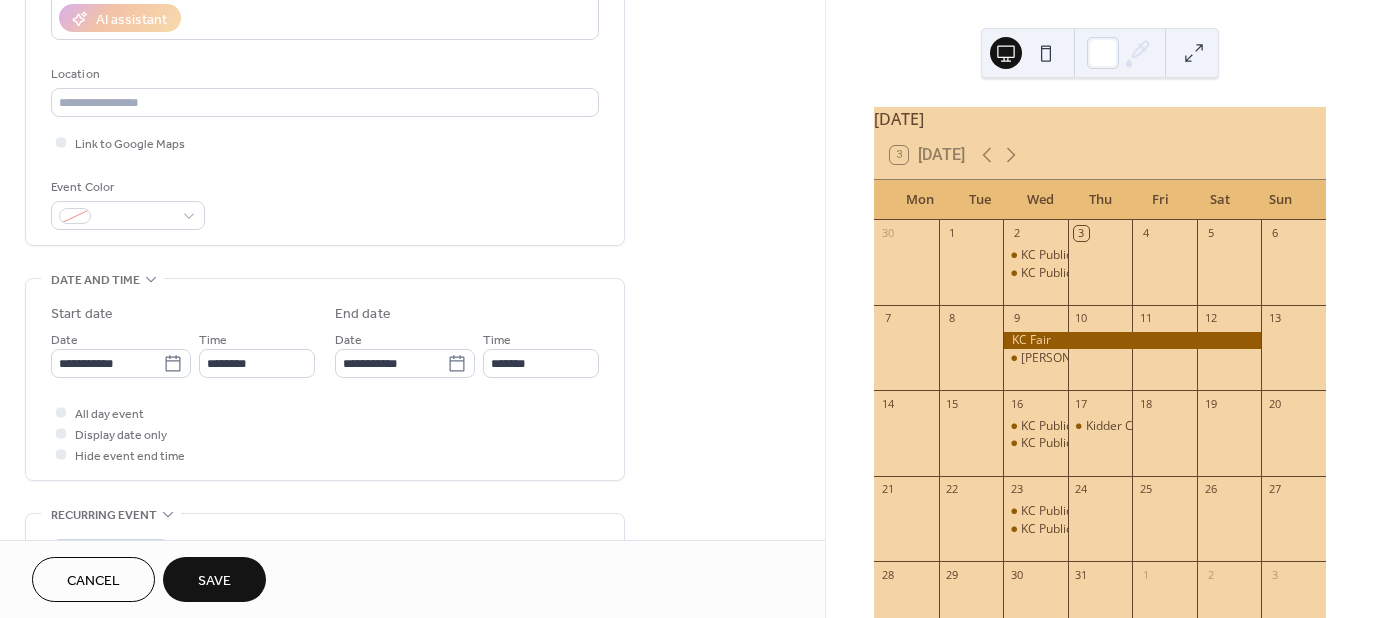 scroll, scrollTop: 424, scrollLeft: 0, axis: vertical 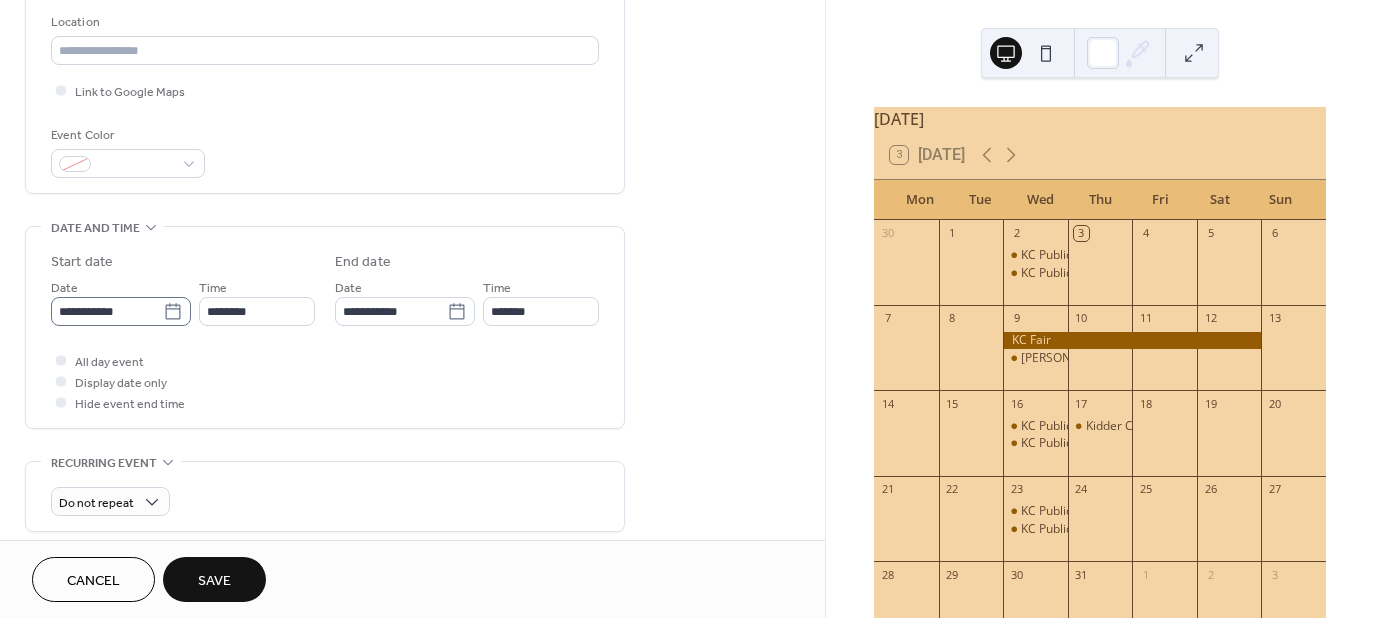 type on "**********" 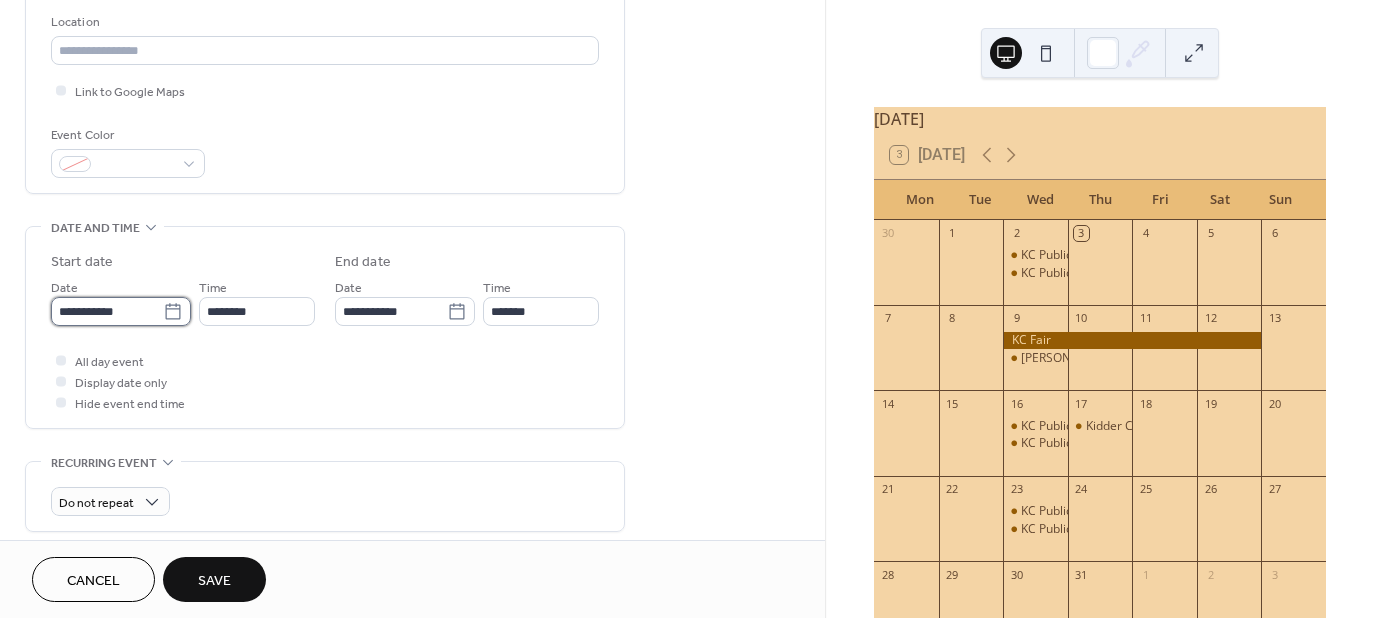 click on "**********" at bounding box center (107, 311) 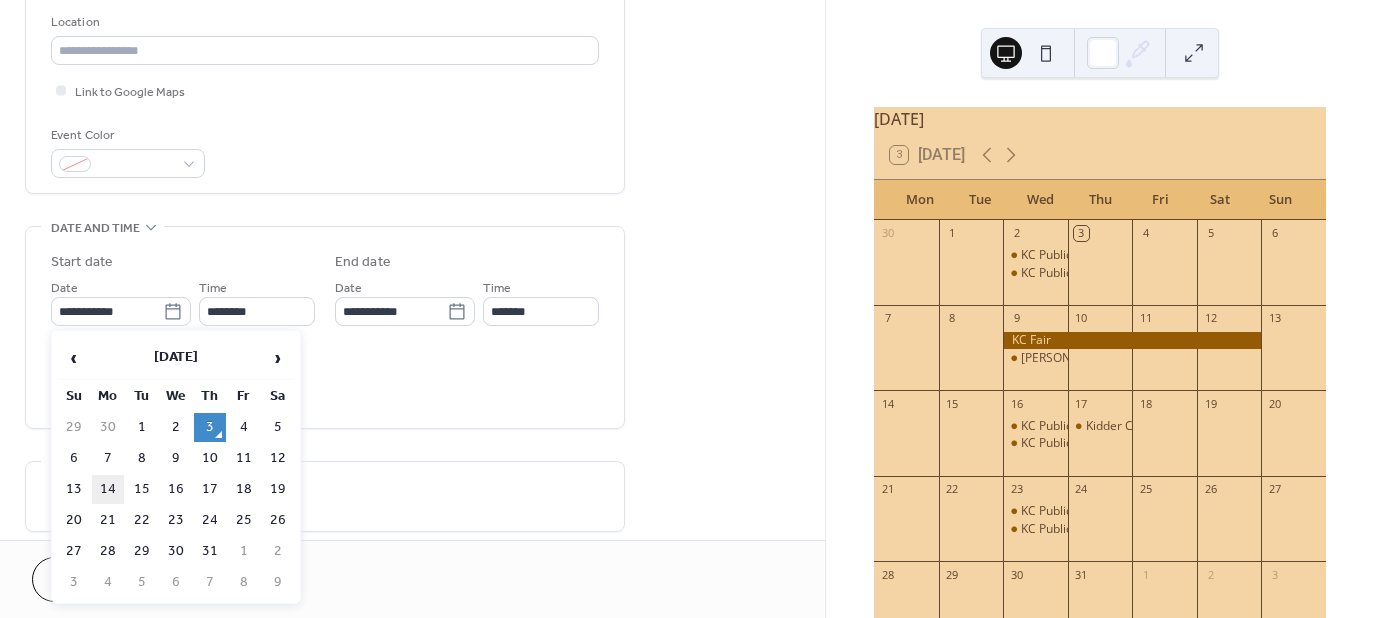 click on "14" at bounding box center [108, 489] 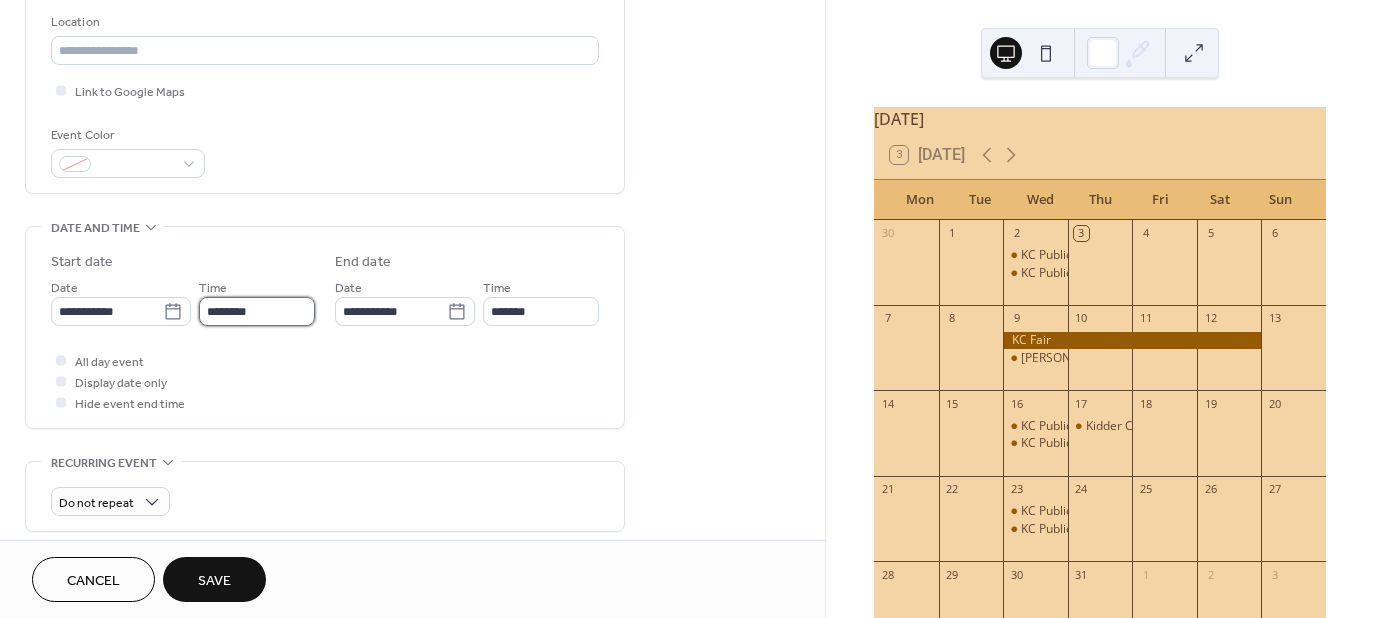click on "********" at bounding box center [257, 311] 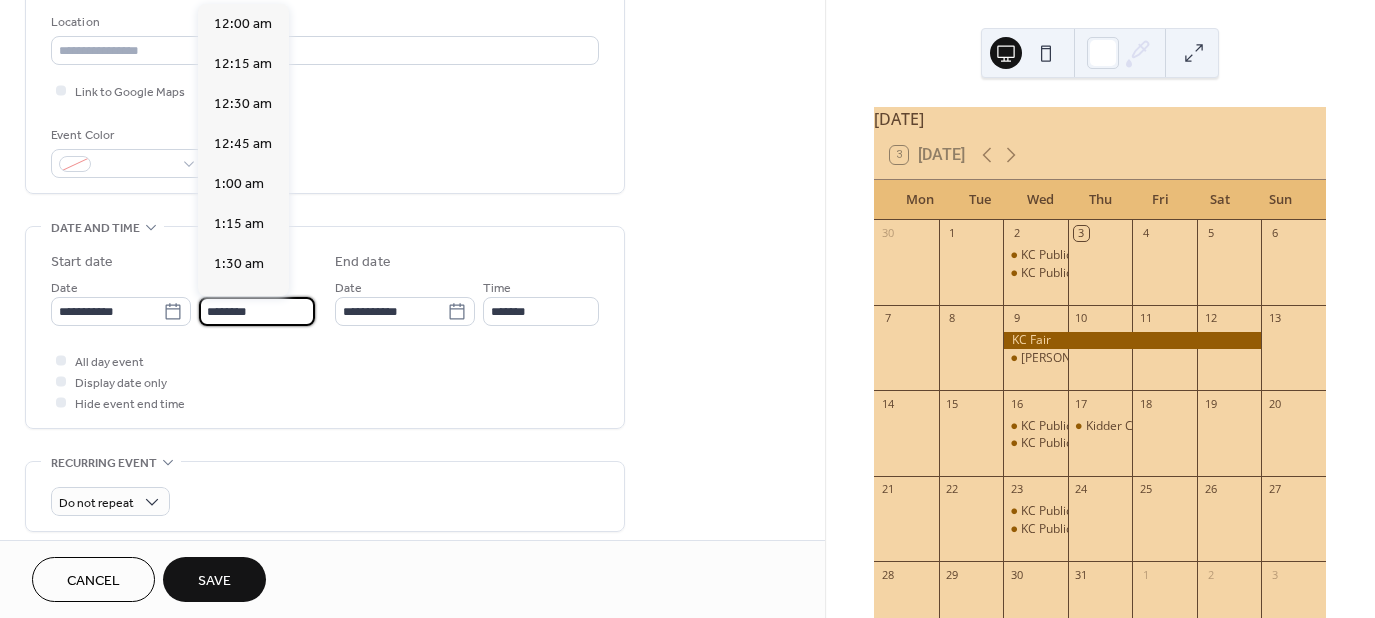scroll, scrollTop: 1929, scrollLeft: 0, axis: vertical 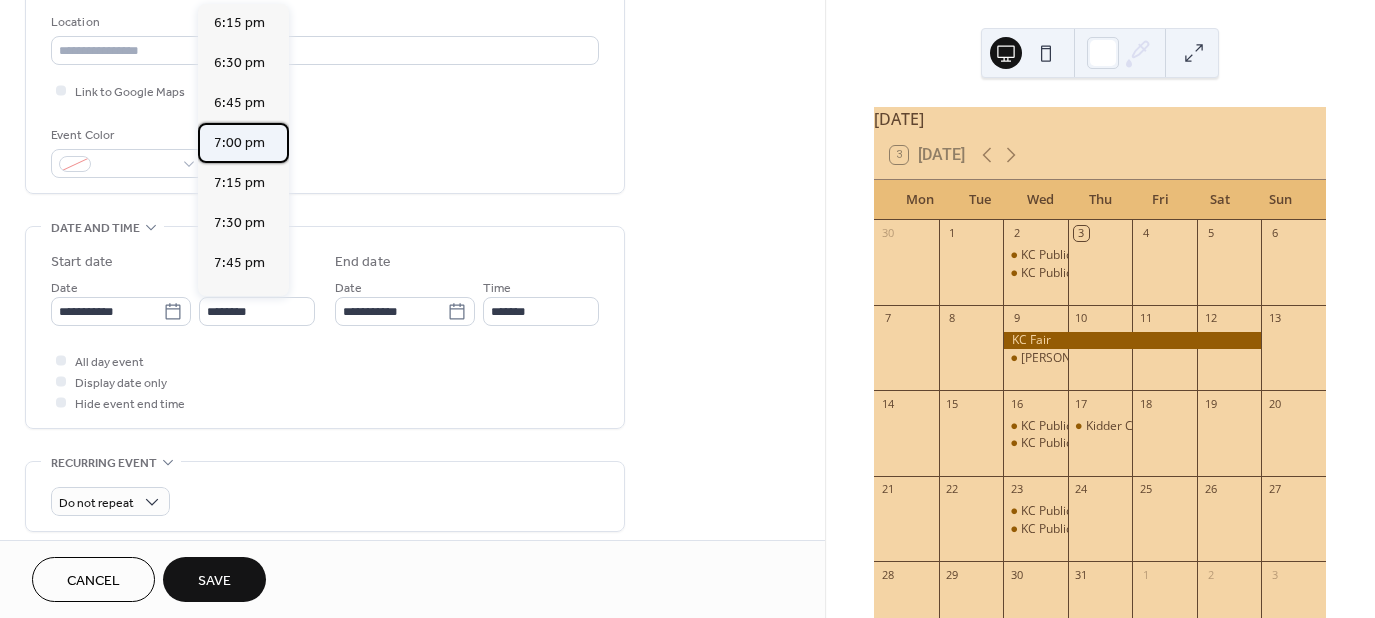 click on "7:00 pm" at bounding box center (239, 143) 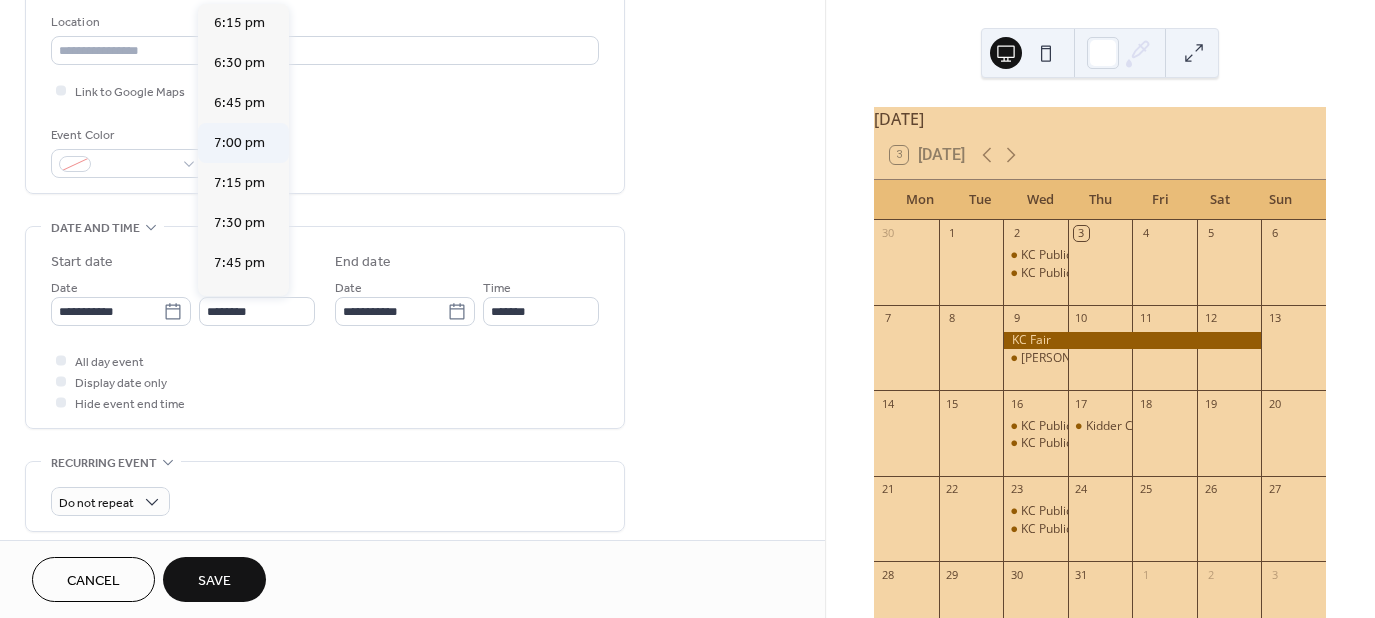 type on "*******" 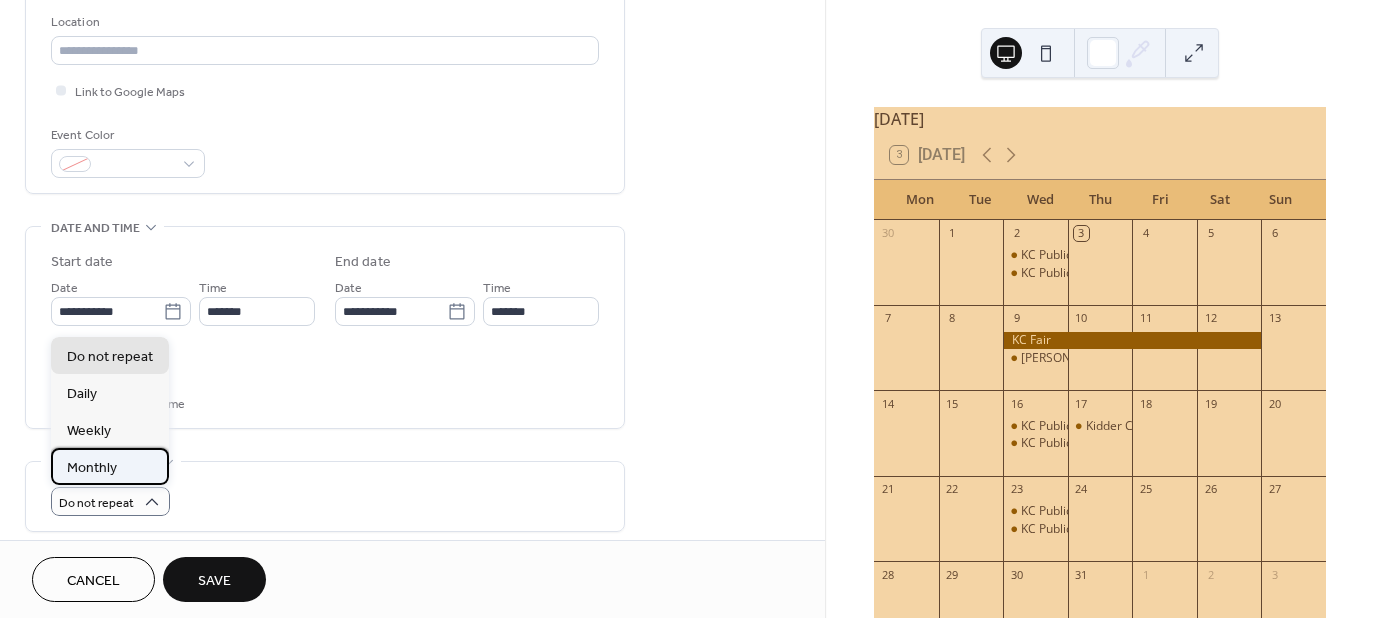 click on "Monthly" at bounding box center (110, 466) 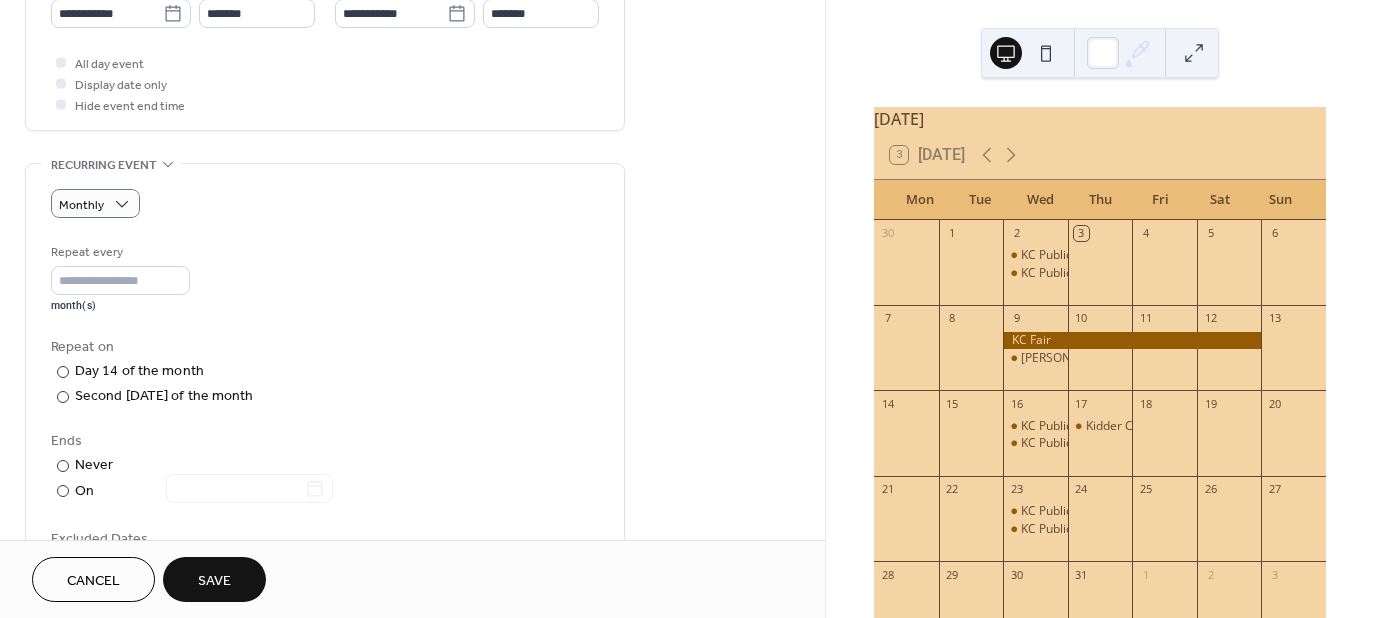 scroll, scrollTop: 840, scrollLeft: 0, axis: vertical 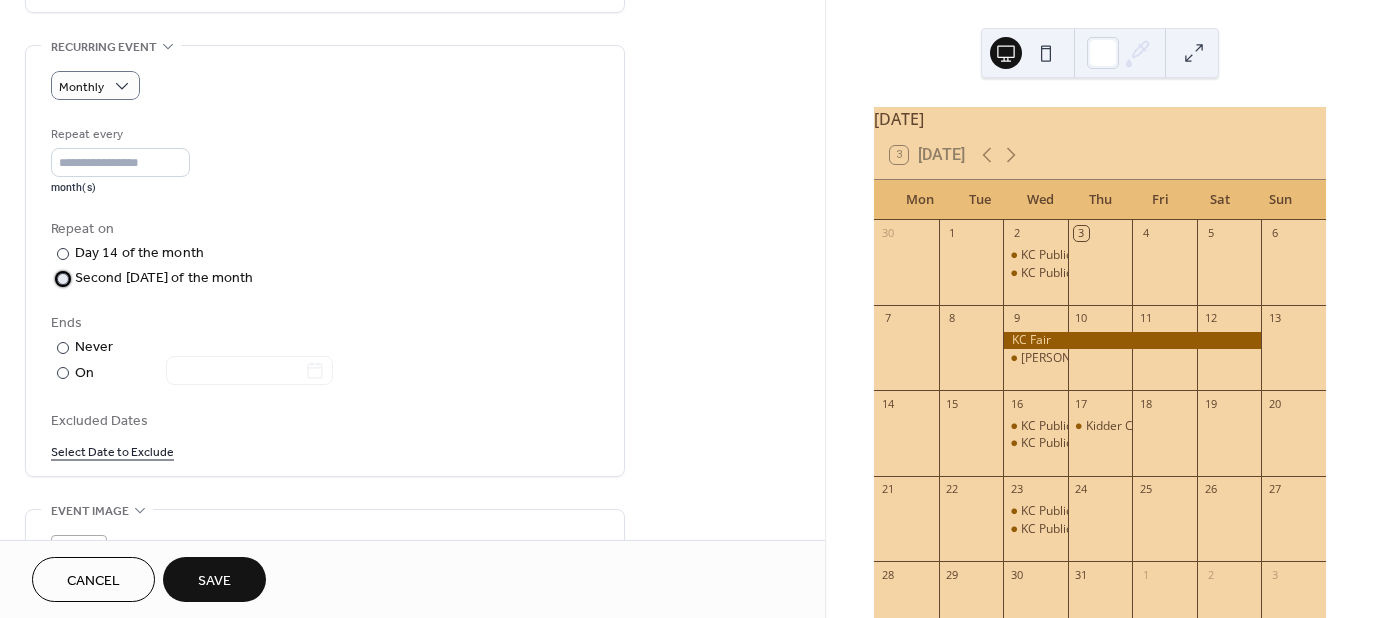 click at bounding box center (63, 279) 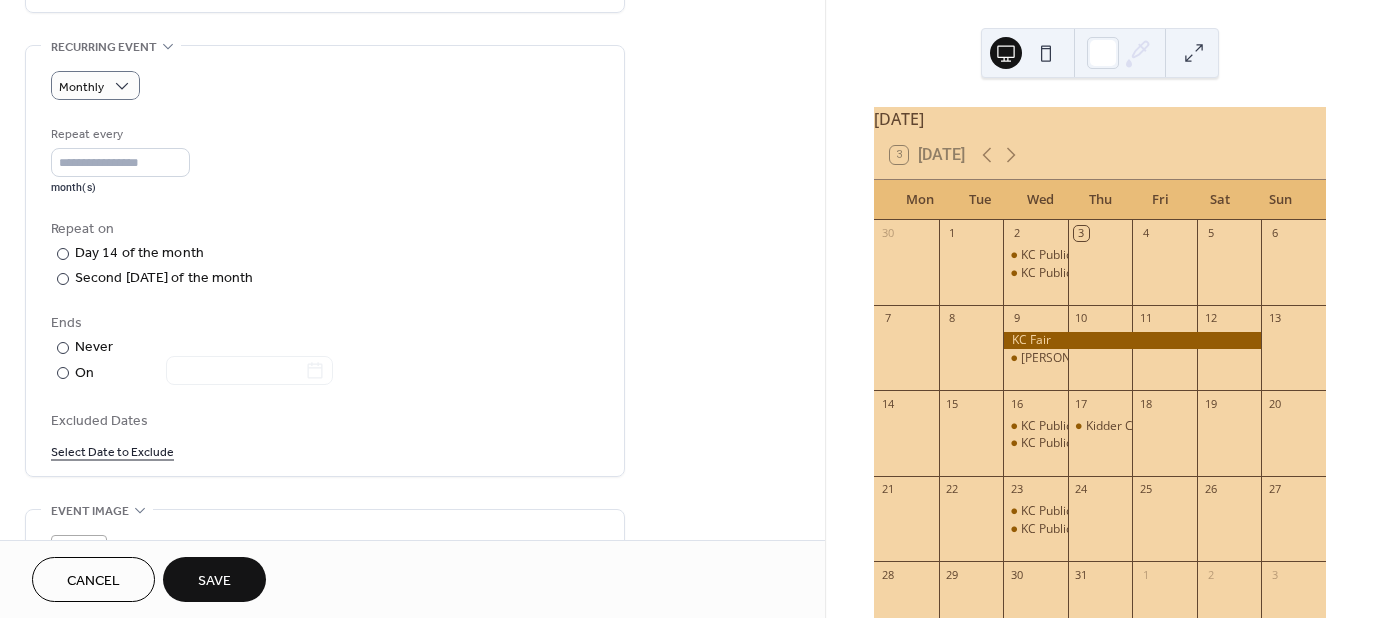 click on "Save" at bounding box center [214, 581] 